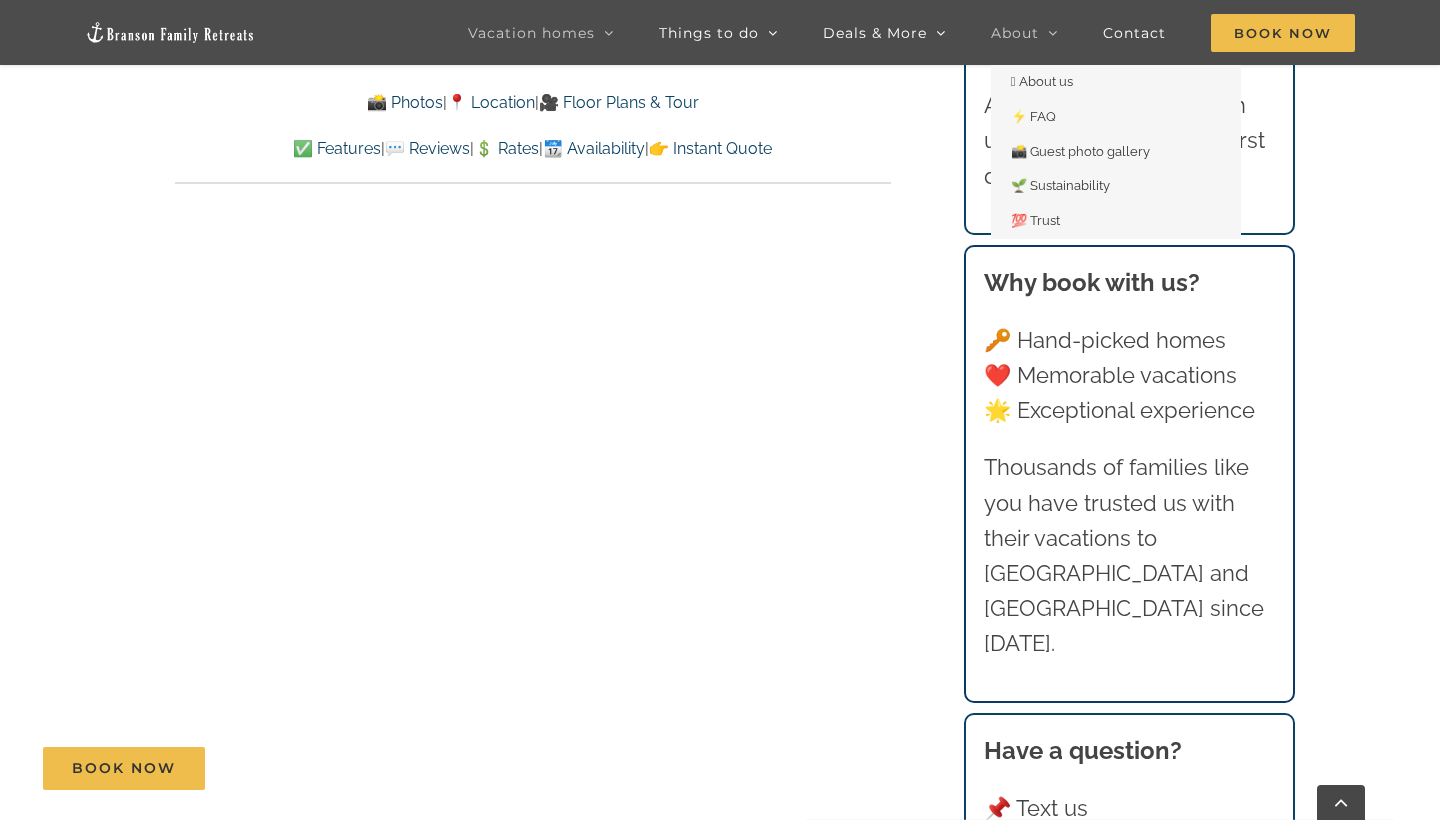 scroll, scrollTop: 9754, scrollLeft: 0, axis: vertical 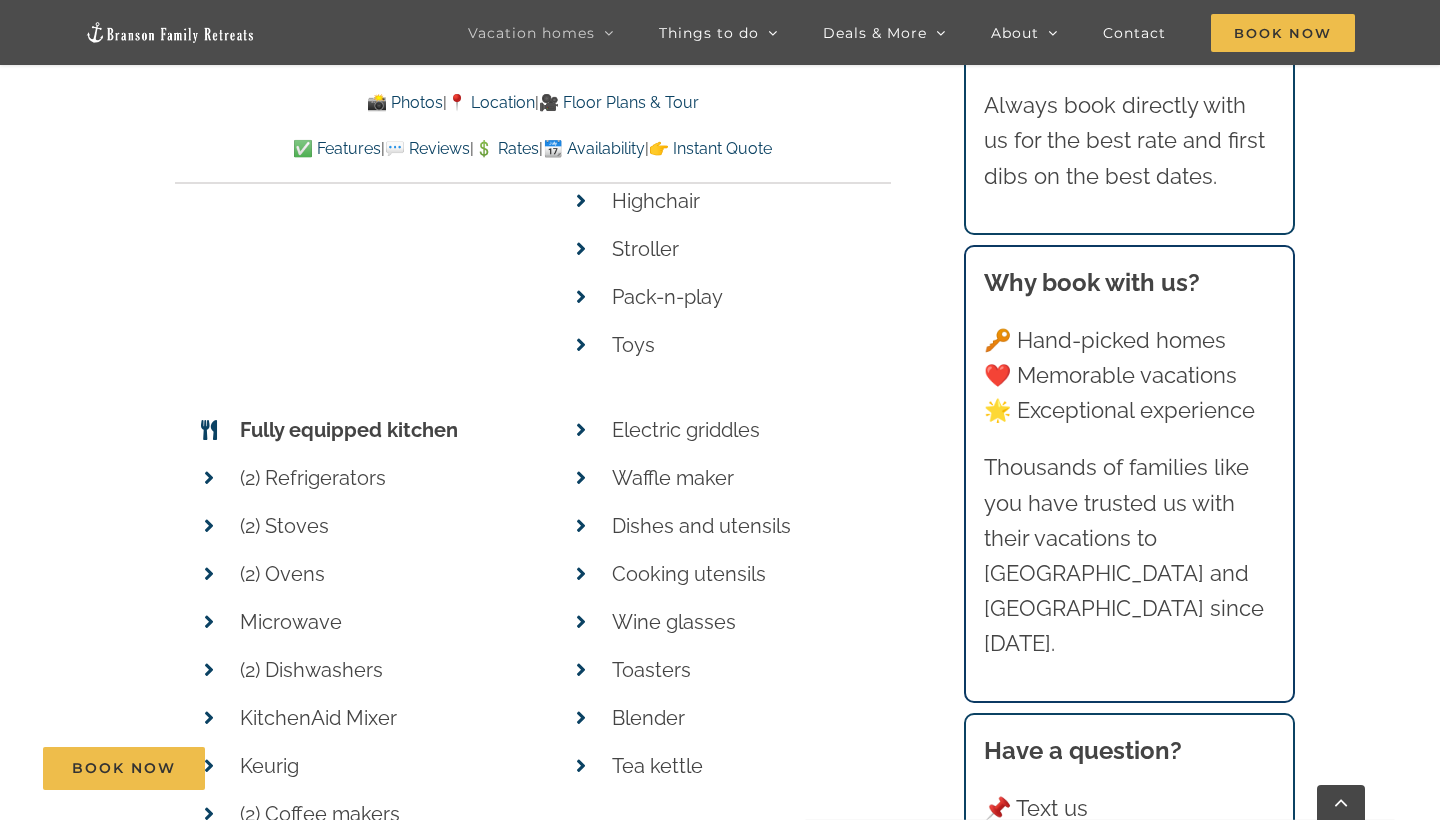 click on "Blender" at bounding box center [742, 718] 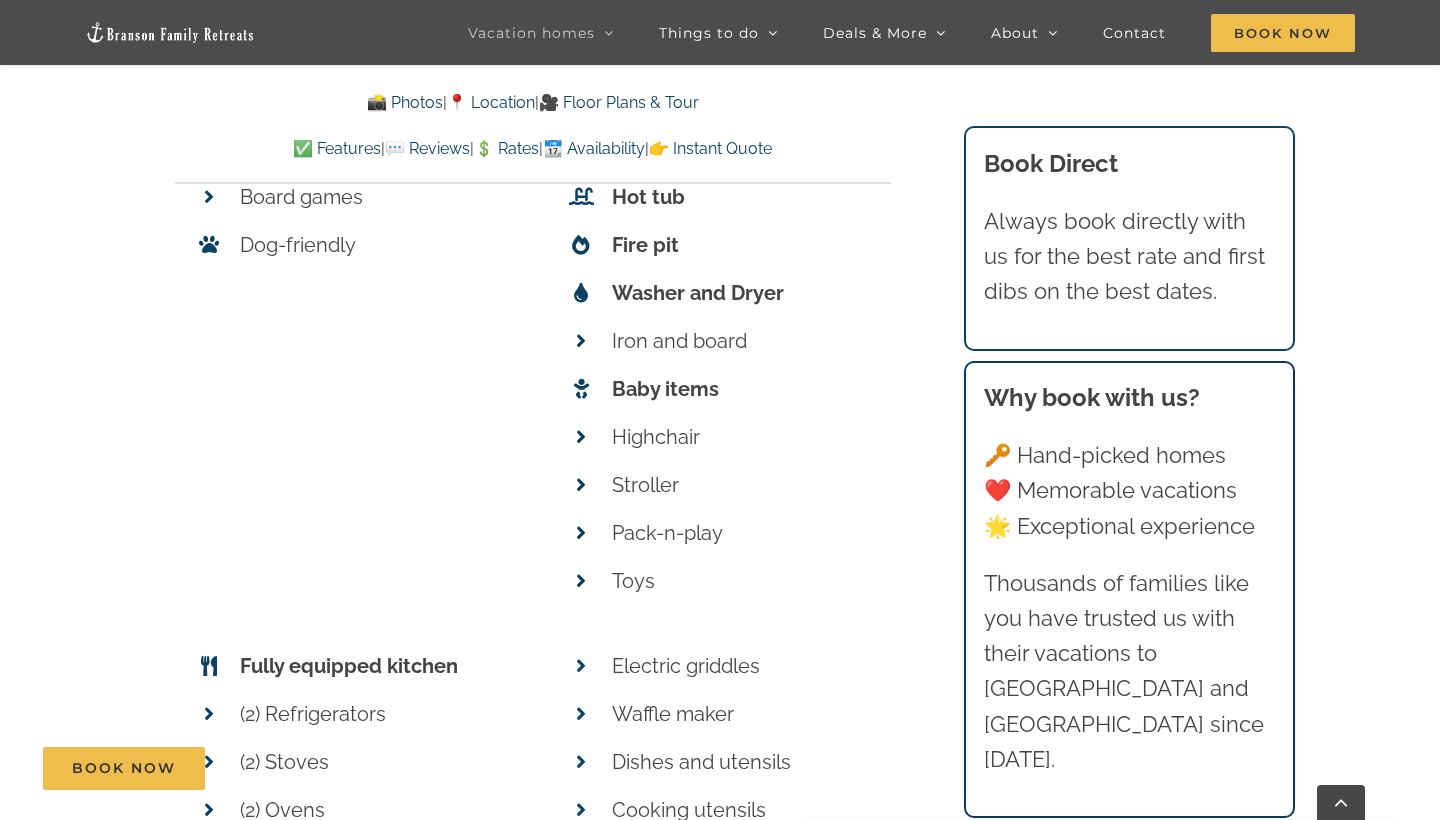 scroll, scrollTop: 9515, scrollLeft: 0, axis: vertical 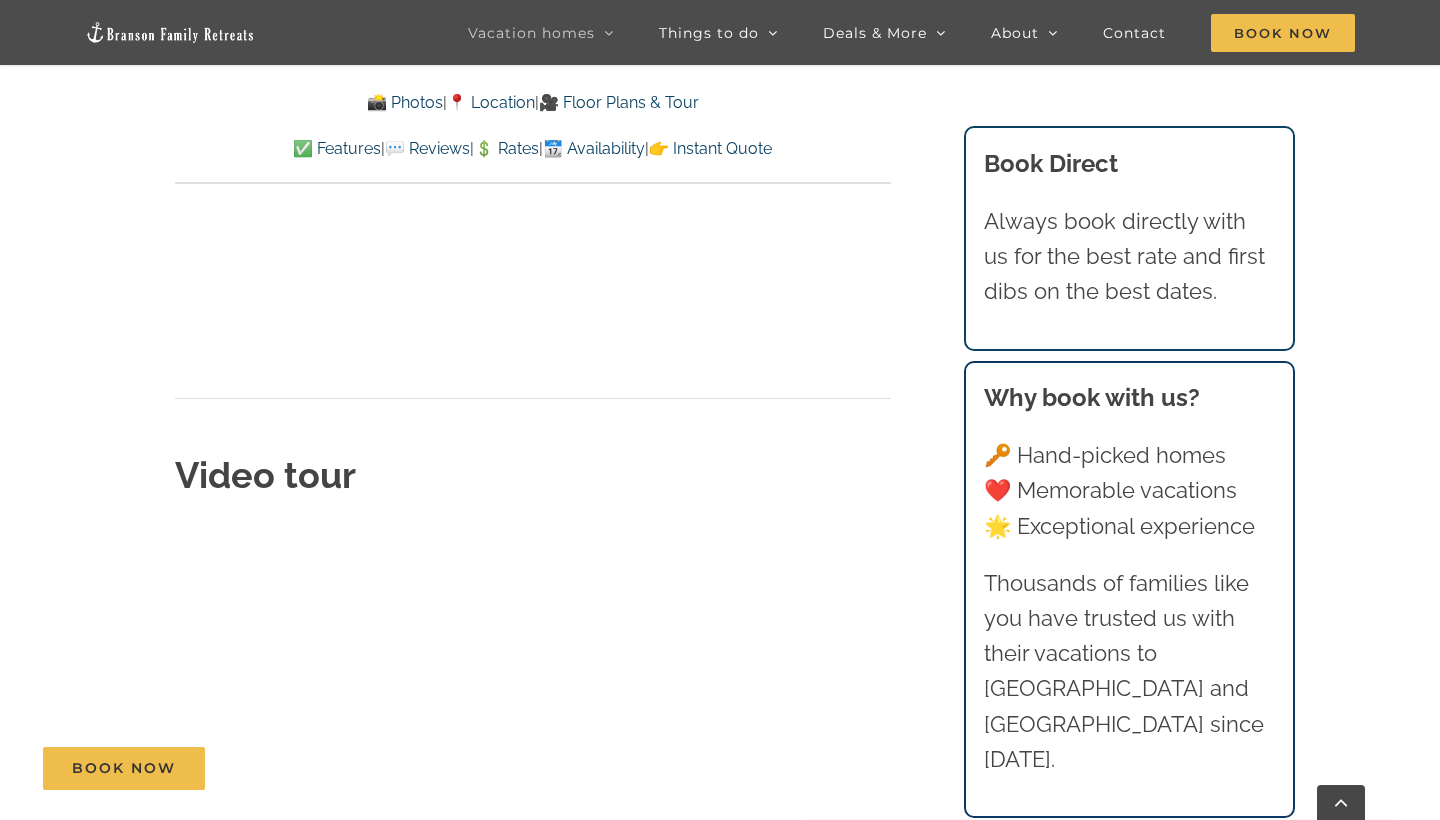 click on "Skye Retreat at Table Rock Lake | Branson Family Retreats tyann.vhb@gmail.com 2025-03-15T09:03:17-05:00
📸 Photos    |    📍 Location    |    🎥 Floor Plans & Tour
✅ Features    |    💬 Reviews    |    💲 Rates    |    📆 Availability    |    👉 Instant Quote
📸 Photos  |  📍 Location  |  🎥 Floor Plans & Tour
✅ Features  |  💬 Reviews  |  💲 Rates  |  📆 Availability  |  👉 Instant Quote
Skye Retreat Like a private boutique hotel for your crew of 32, Skye Retreat is a family friendly Branson vacation rental with 10 bedroom suites, a hot tub, and a spiral slide to access the lower deck!
⭐️⭐️⭐️⭐️⭐️
We booked this for a family vacation: 12 adults and 9 children (10 and younger). Felt like we had plenty of space and we were able to cook and enjoy each others company in the open concept living area and kitchen.
– Katie (Kansas)
12  /  100" at bounding box center [720, 1305] 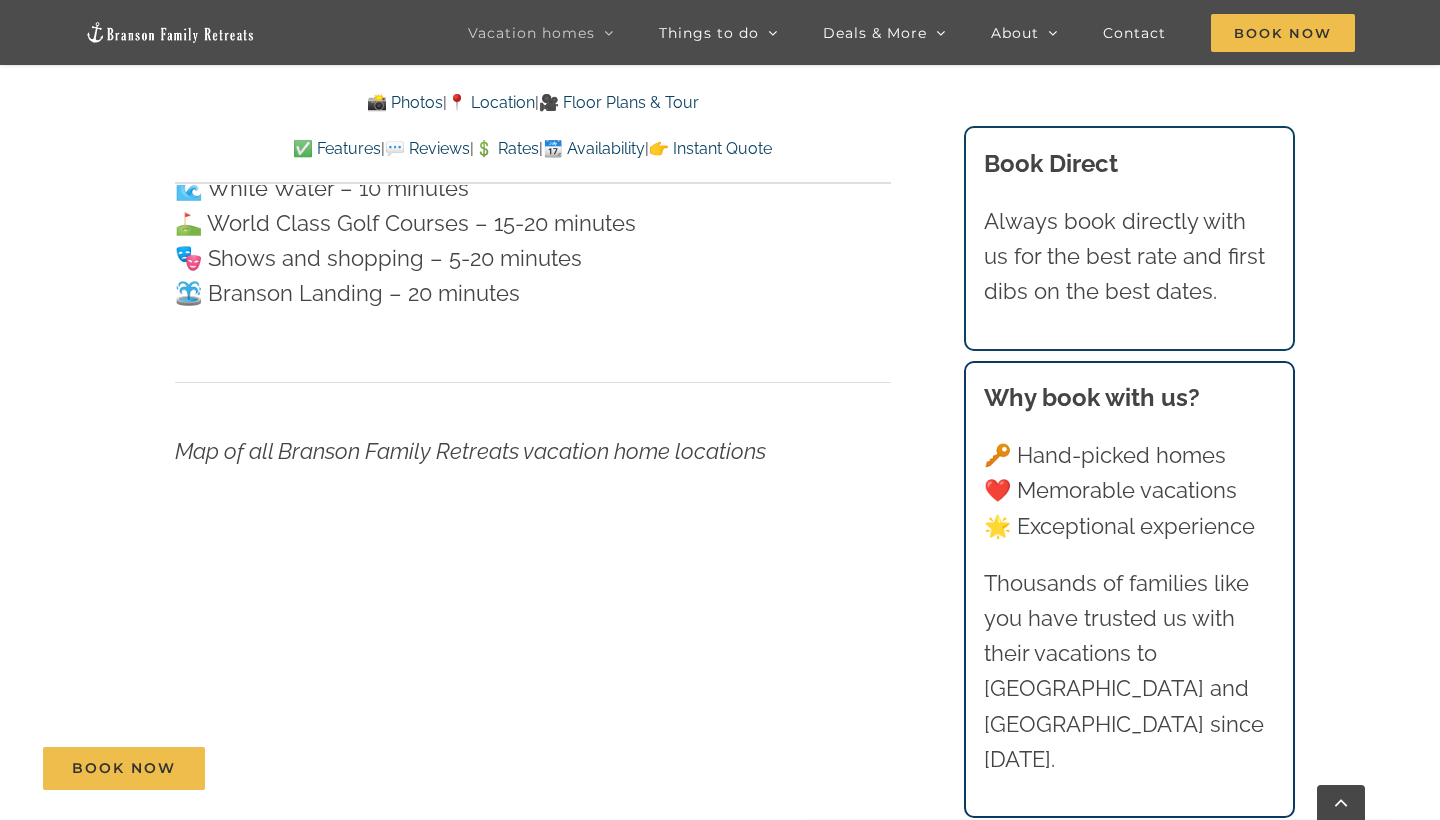 scroll, scrollTop: 6121, scrollLeft: 0, axis: vertical 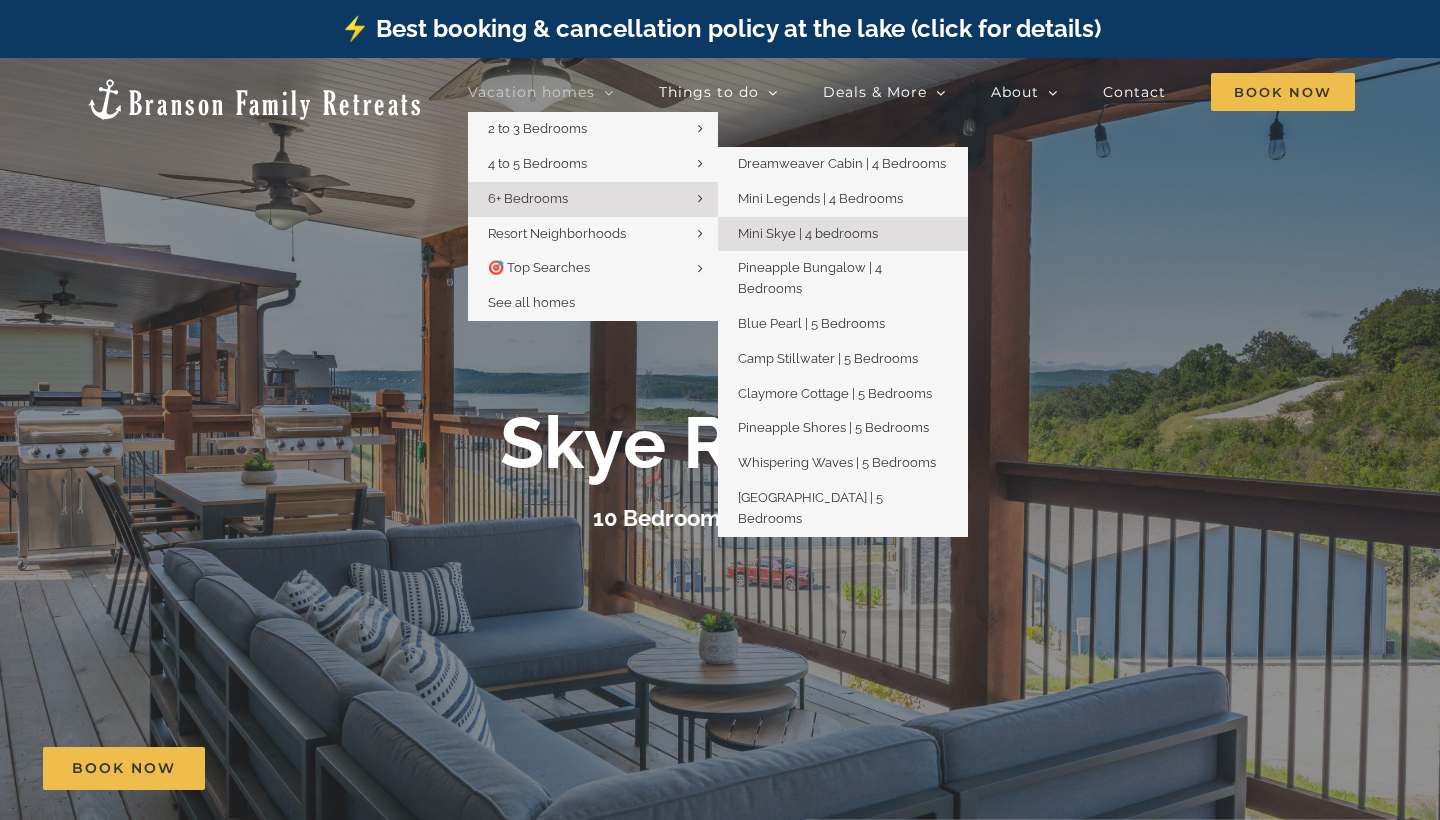 click on "Mini Skye | 4 bedrooms" at bounding box center [808, 233] 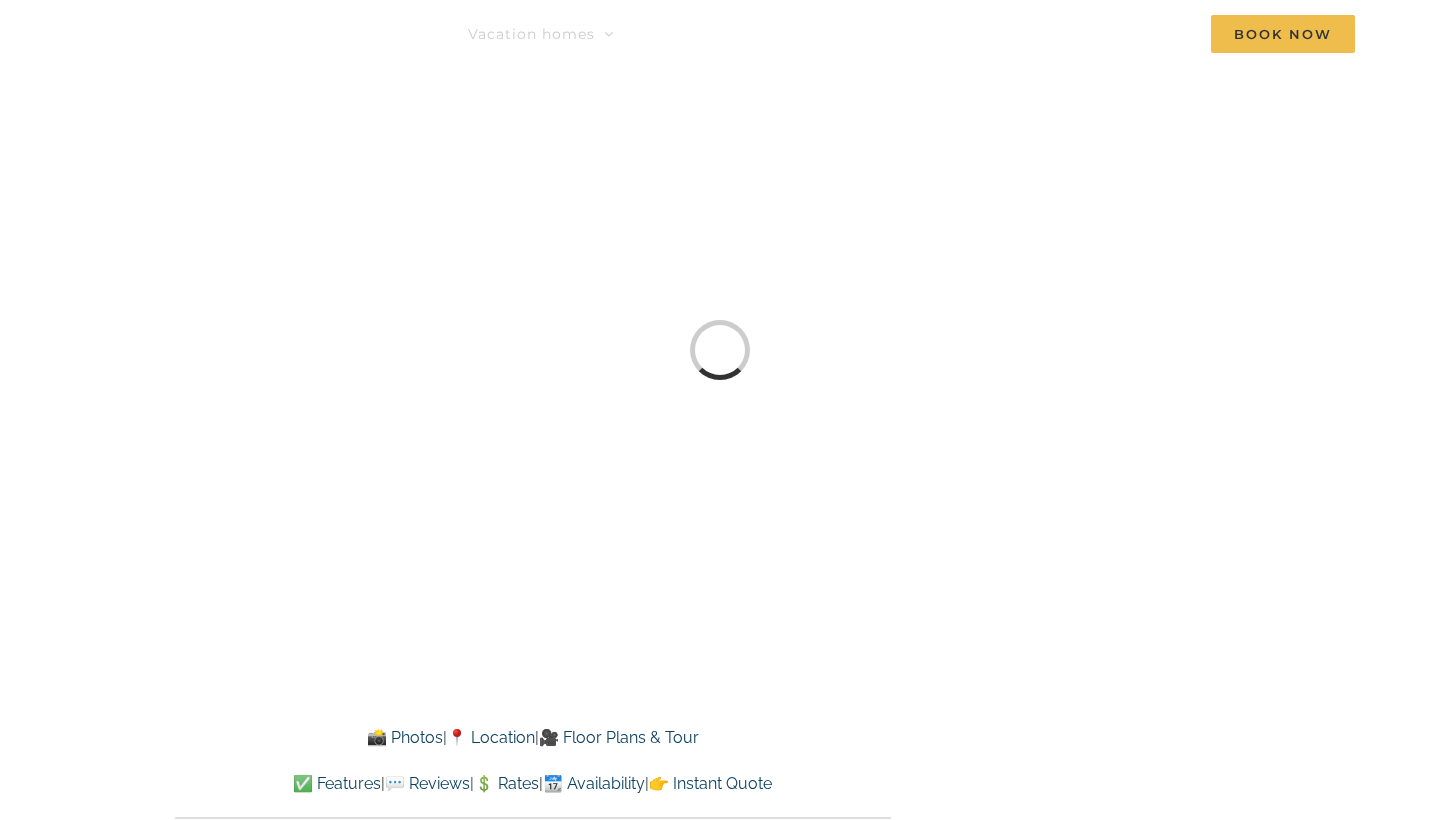 scroll, scrollTop: 0, scrollLeft: 0, axis: both 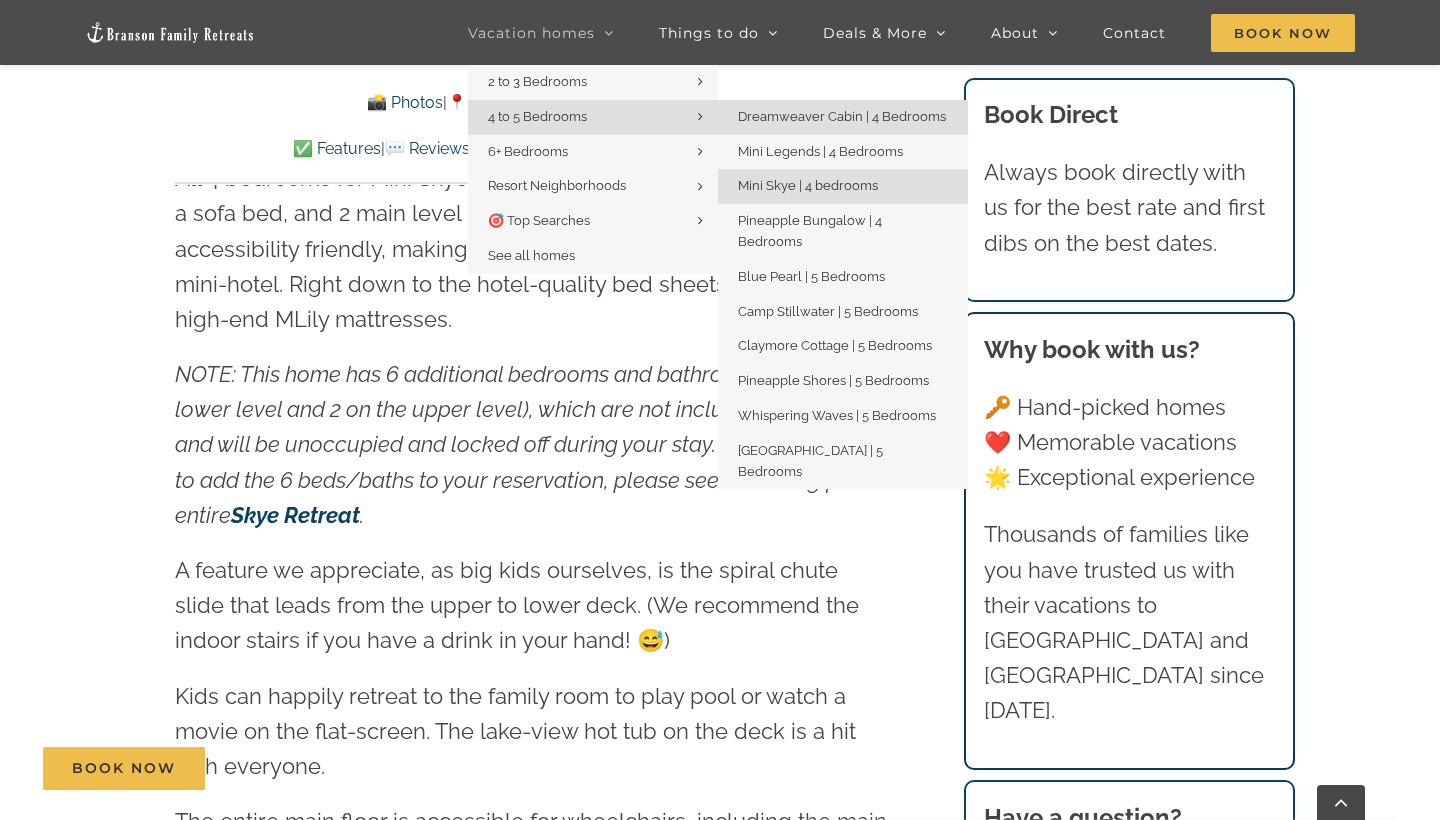 click on "Dreamweaver Cabin | 4 Bedrooms" at bounding box center (842, 116) 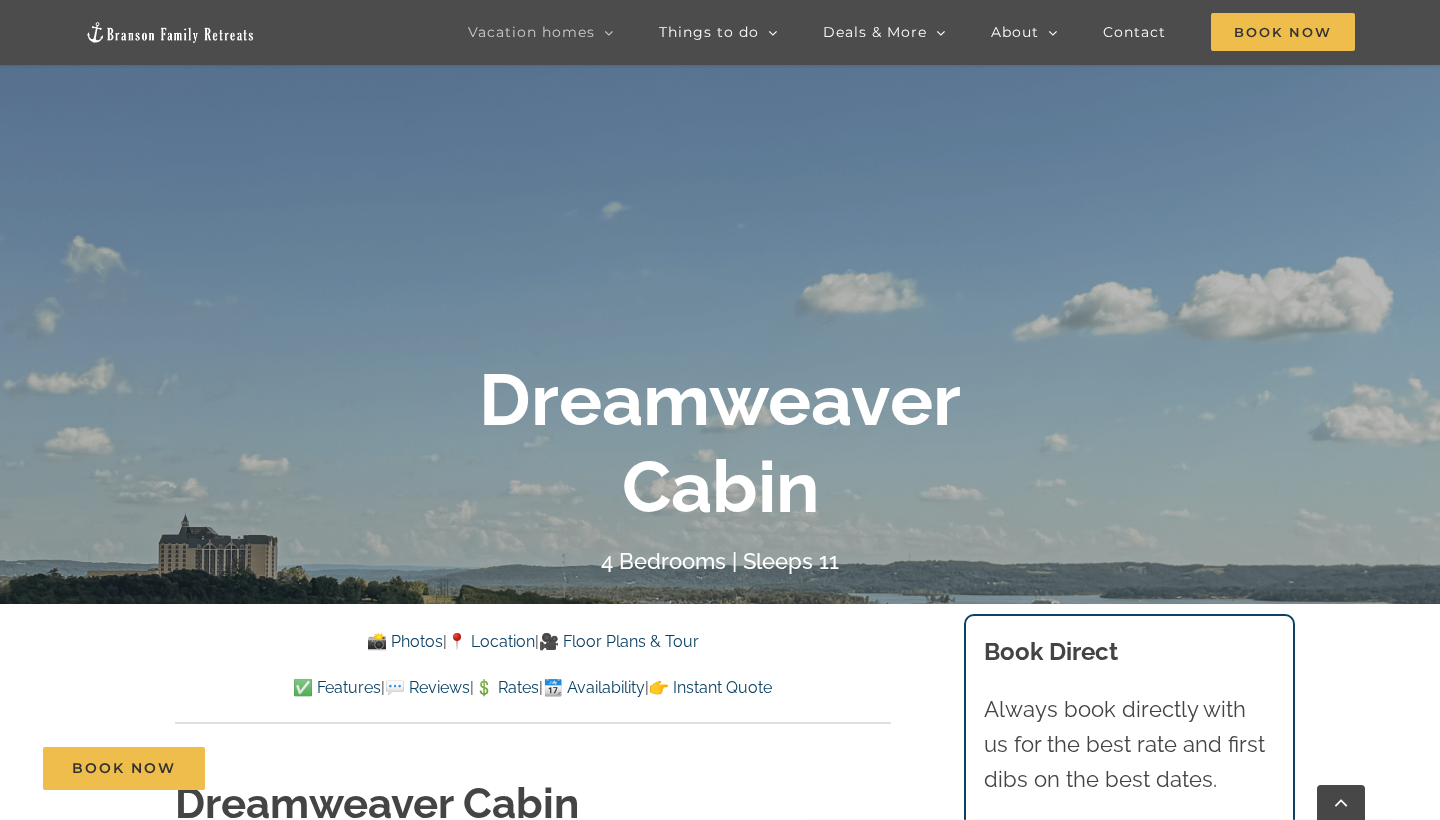 scroll, scrollTop: 296, scrollLeft: 0, axis: vertical 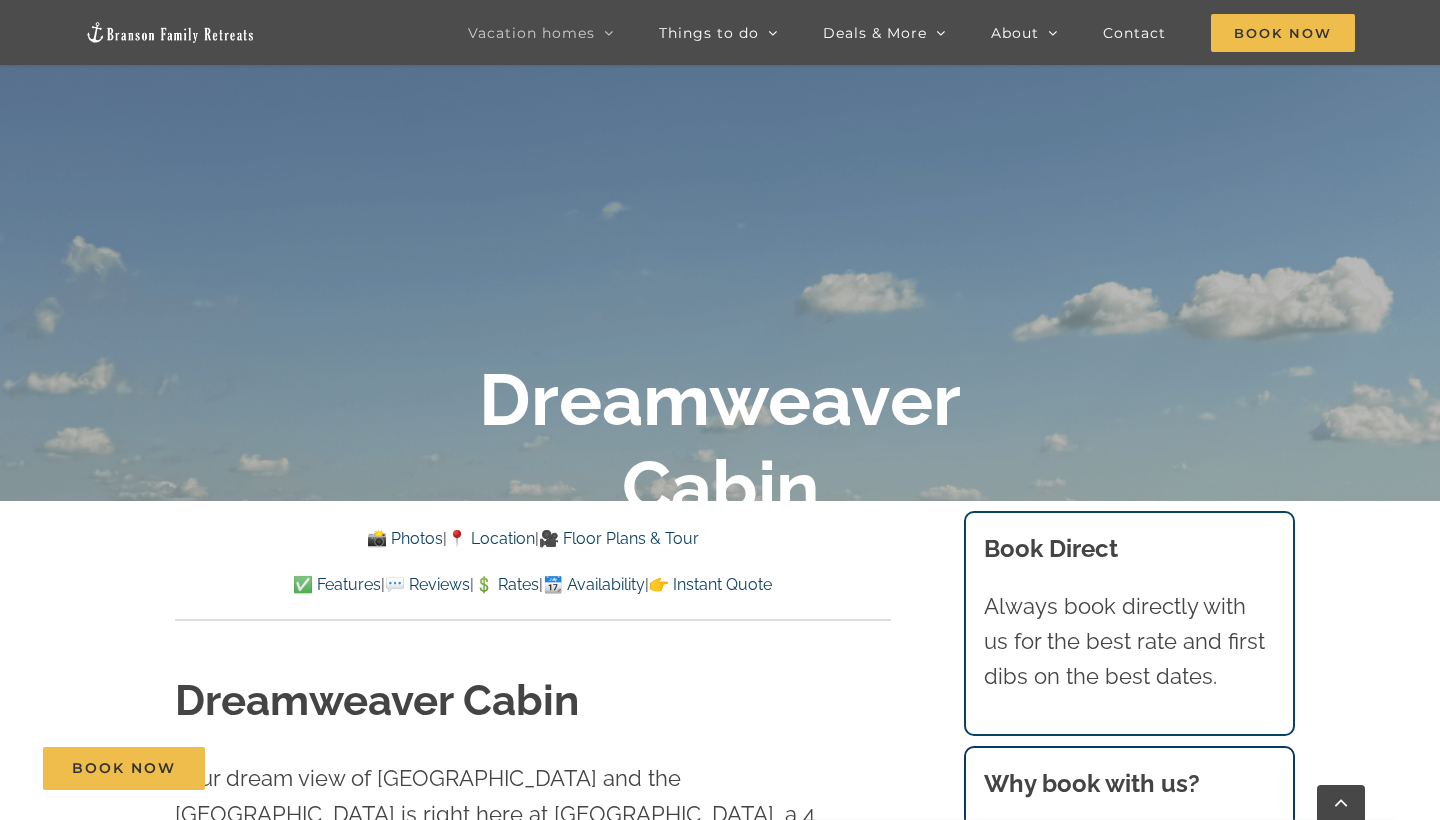 click on "📸 Photos    |    📍 Location    |    🎥 Floor Plans & Tour" at bounding box center [533, 539] 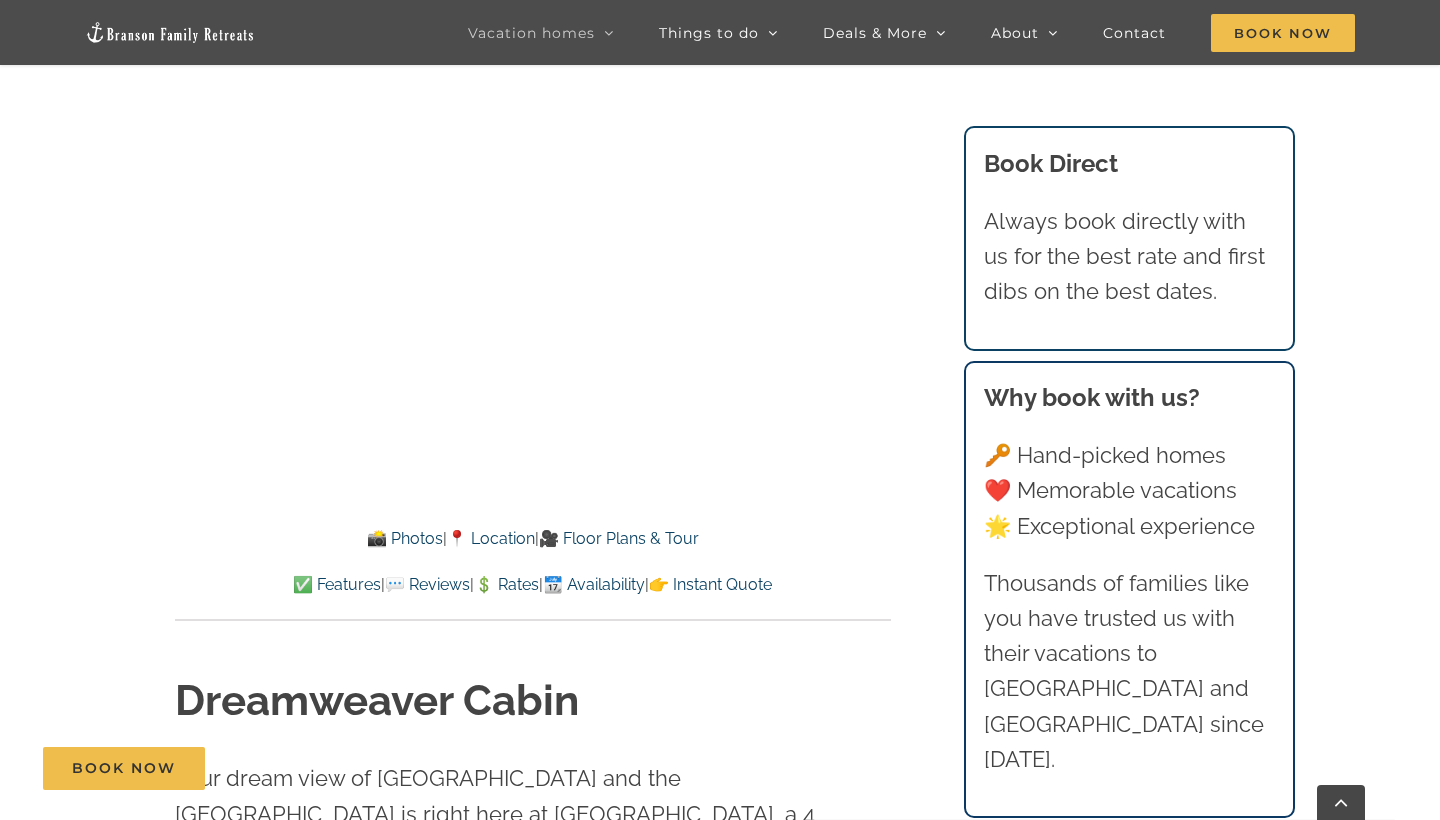 scroll, scrollTop: 1261, scrollLeft: 0, axis: vertical 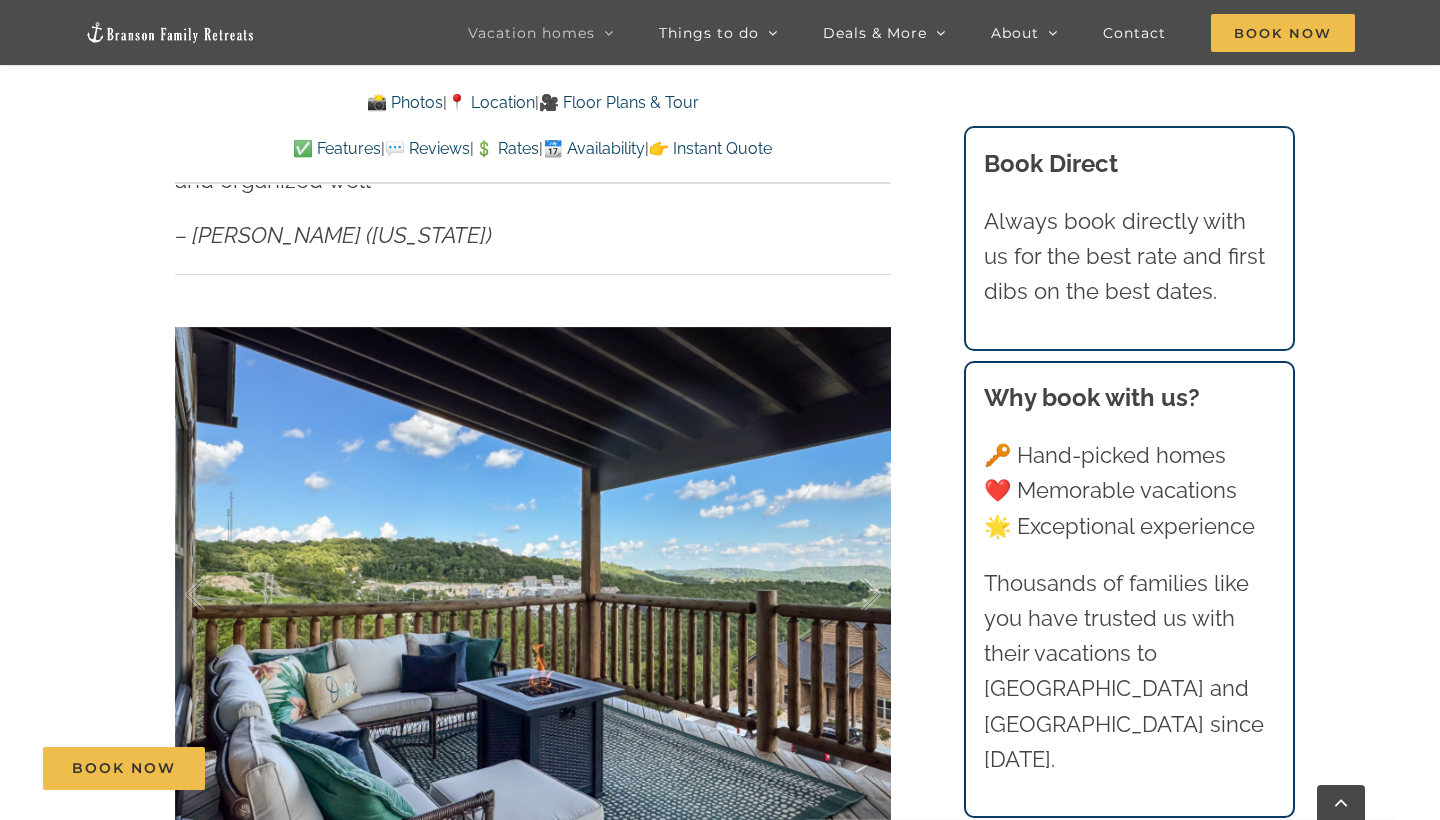 click on "Dreamweaver Cabin Your dream view of [GEOGRAPHIC_DATA] and the [GEOGRAPHIC_DATA] is right here at [GEOGRAPHIC_DATA], a 4 bedroom dog-friendly home with private hot tub that sleeps up to 10 of your family and friends.
⭐️⭐️⭐️⭐️⭐️
I’ve been to Branson 4 times and this house was the best place I’ve ever stayed! It’s a great Location , the house is beautiful, very clean and organized well
– [PERSON_NAME] ([US_STATE])
1  /  45 Dreamweaver-Cabin-Table-Rock-Lake-2002-scaled" at bounding box center [533, 360] 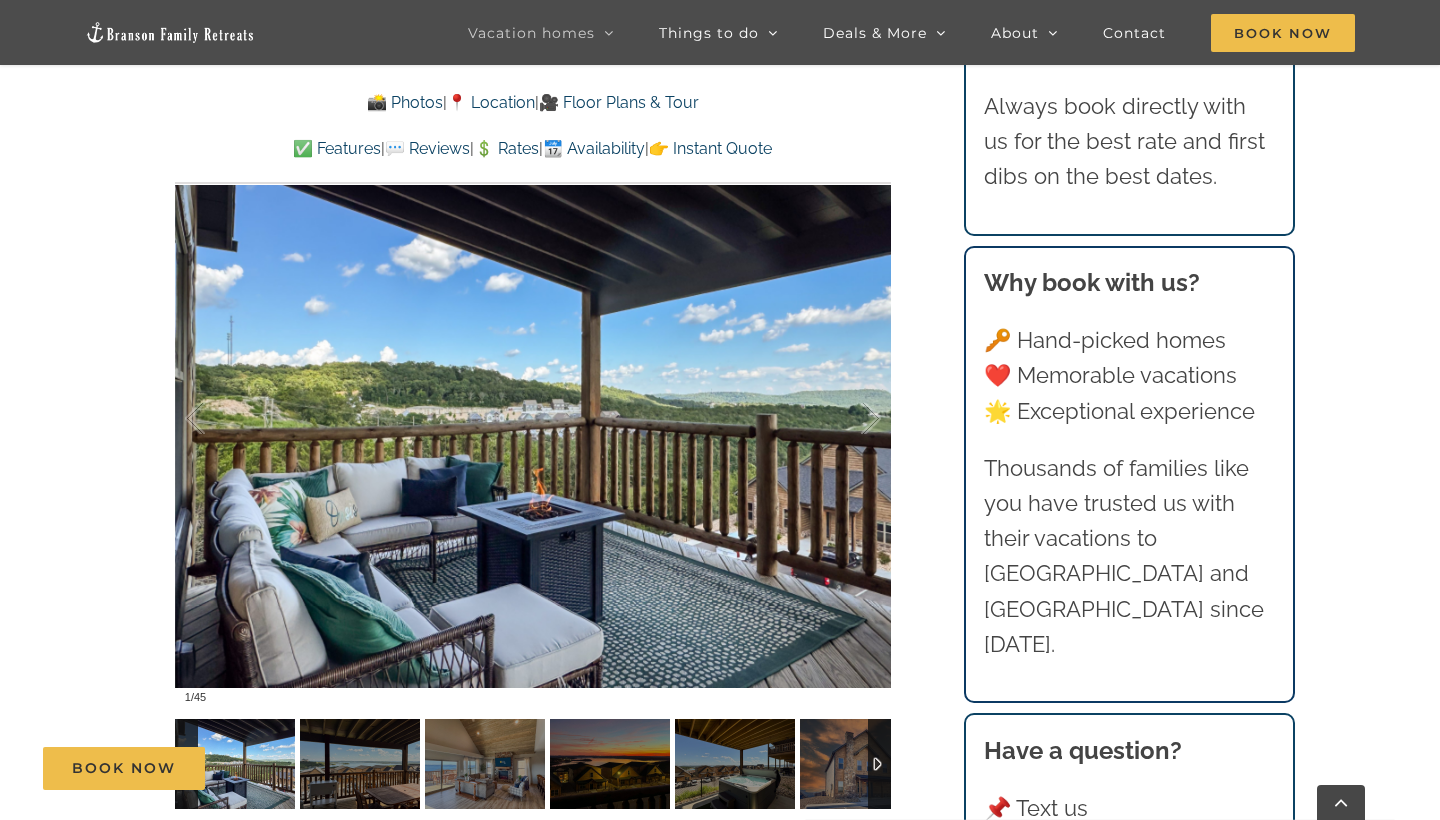 scroll, scrollTop: 1444, scrollLeft: 0, axis: vertical 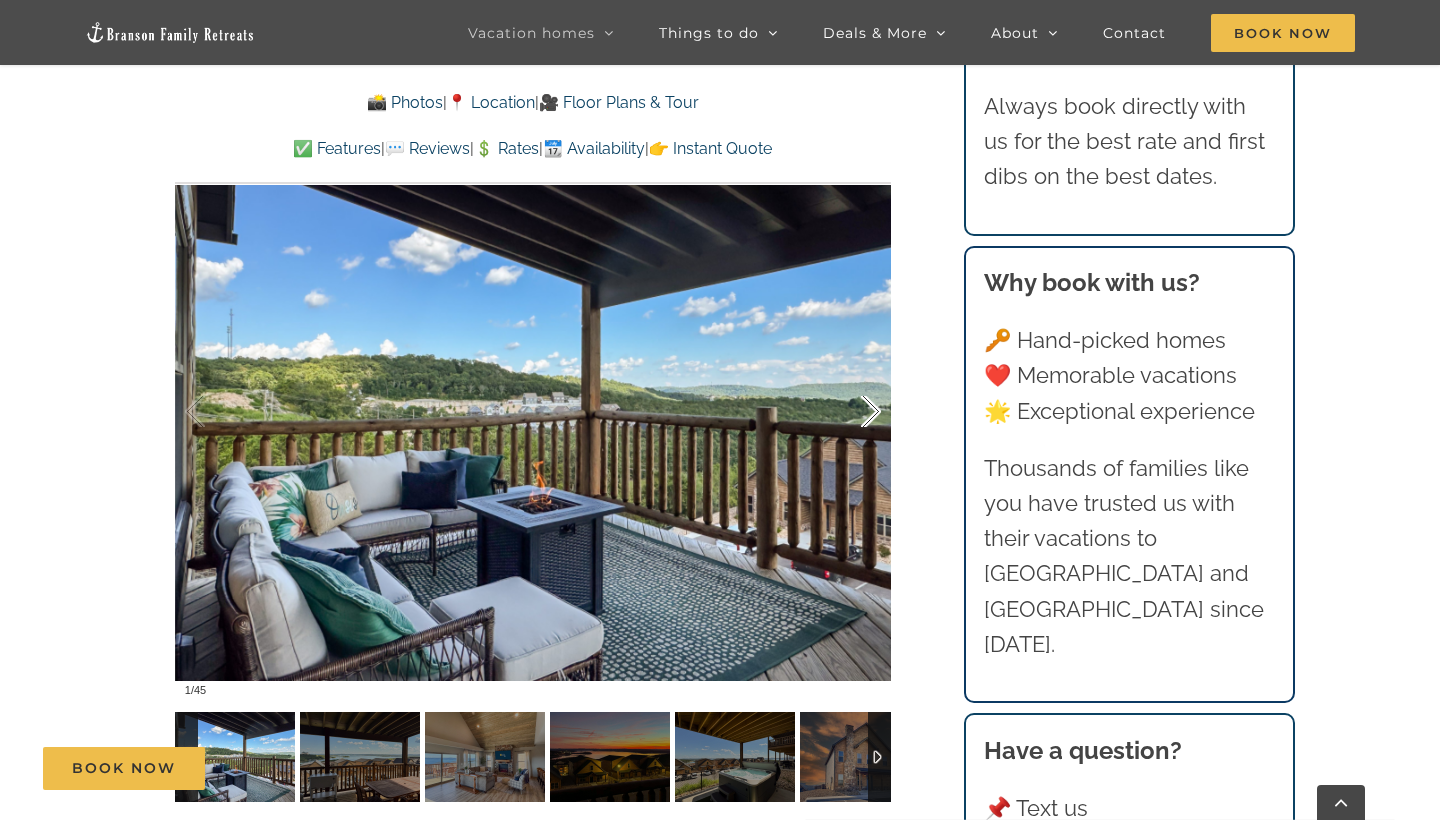 click at bounding box center (850, 412) 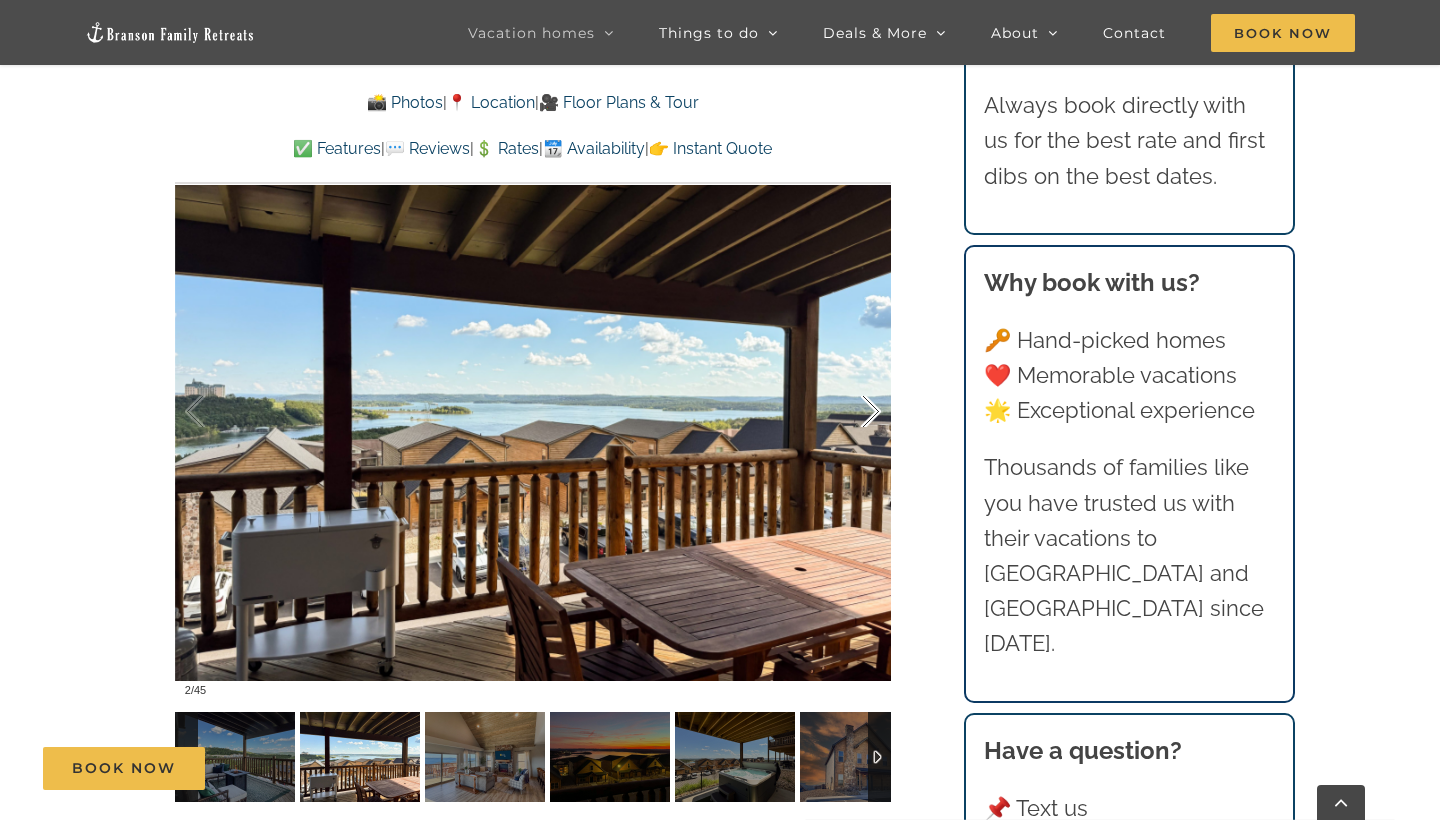 click at bounding box center (850, 412) 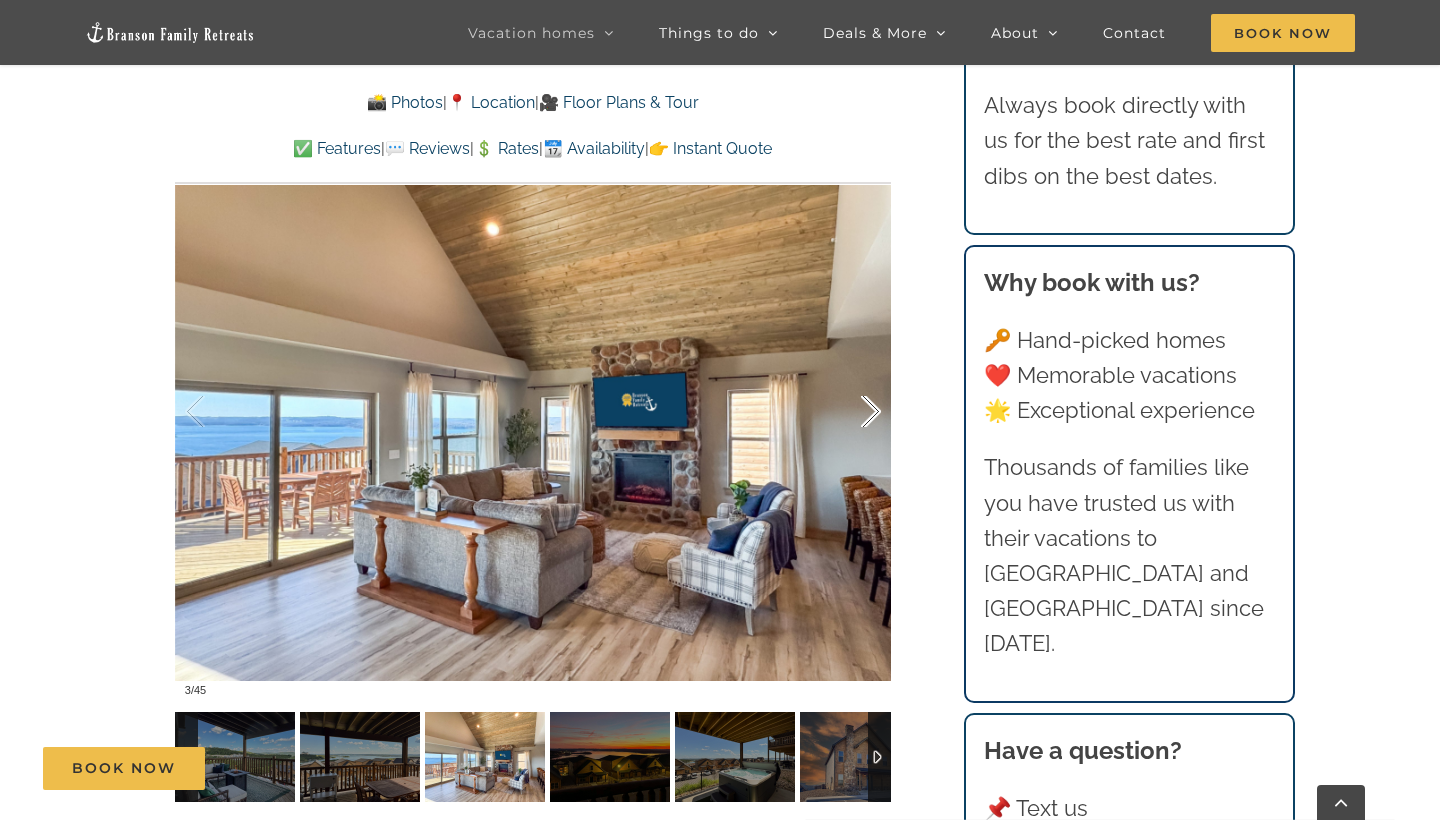 click at bounding box center [850, 412] 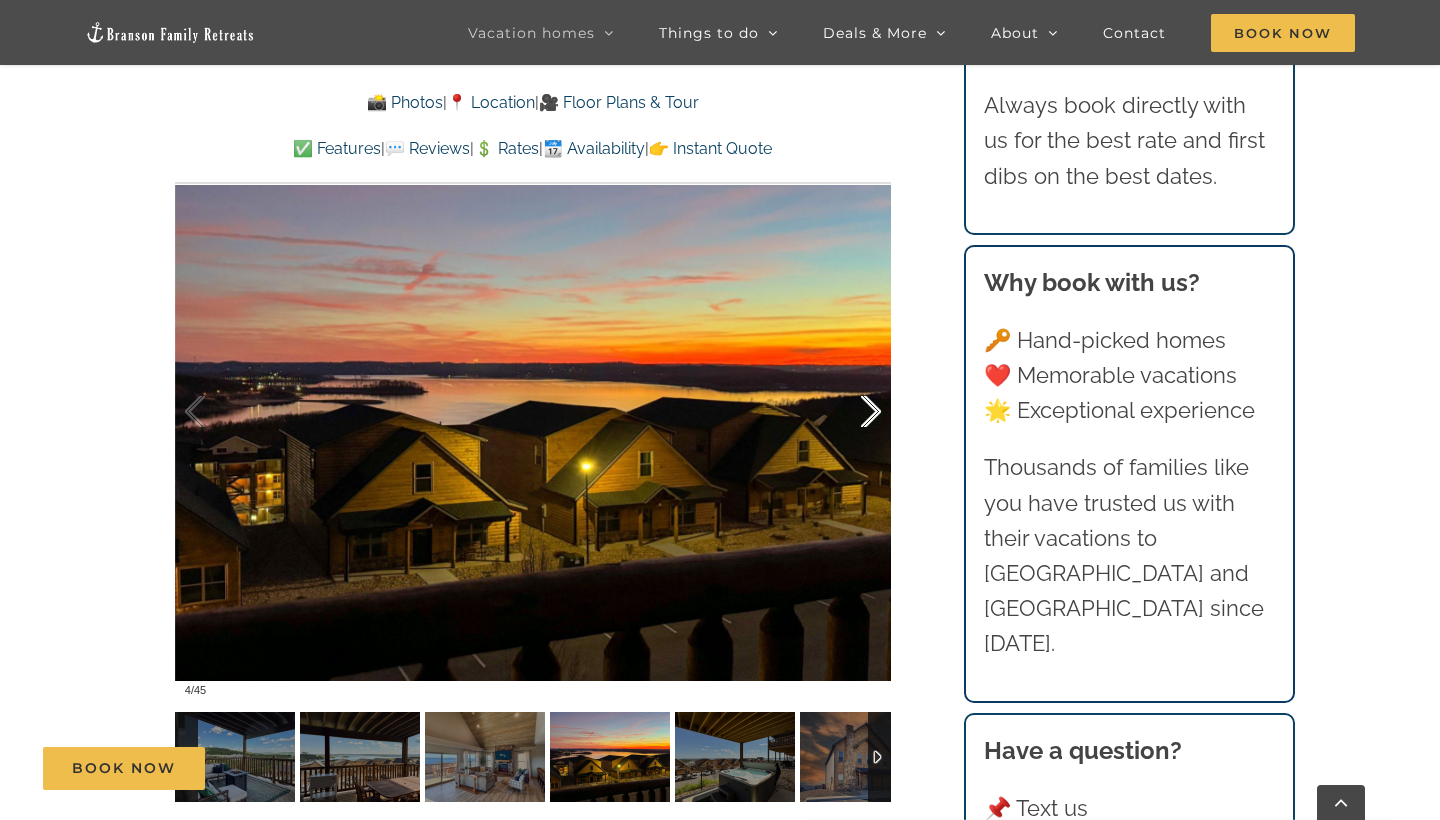 click at bounding box center [850, 412] 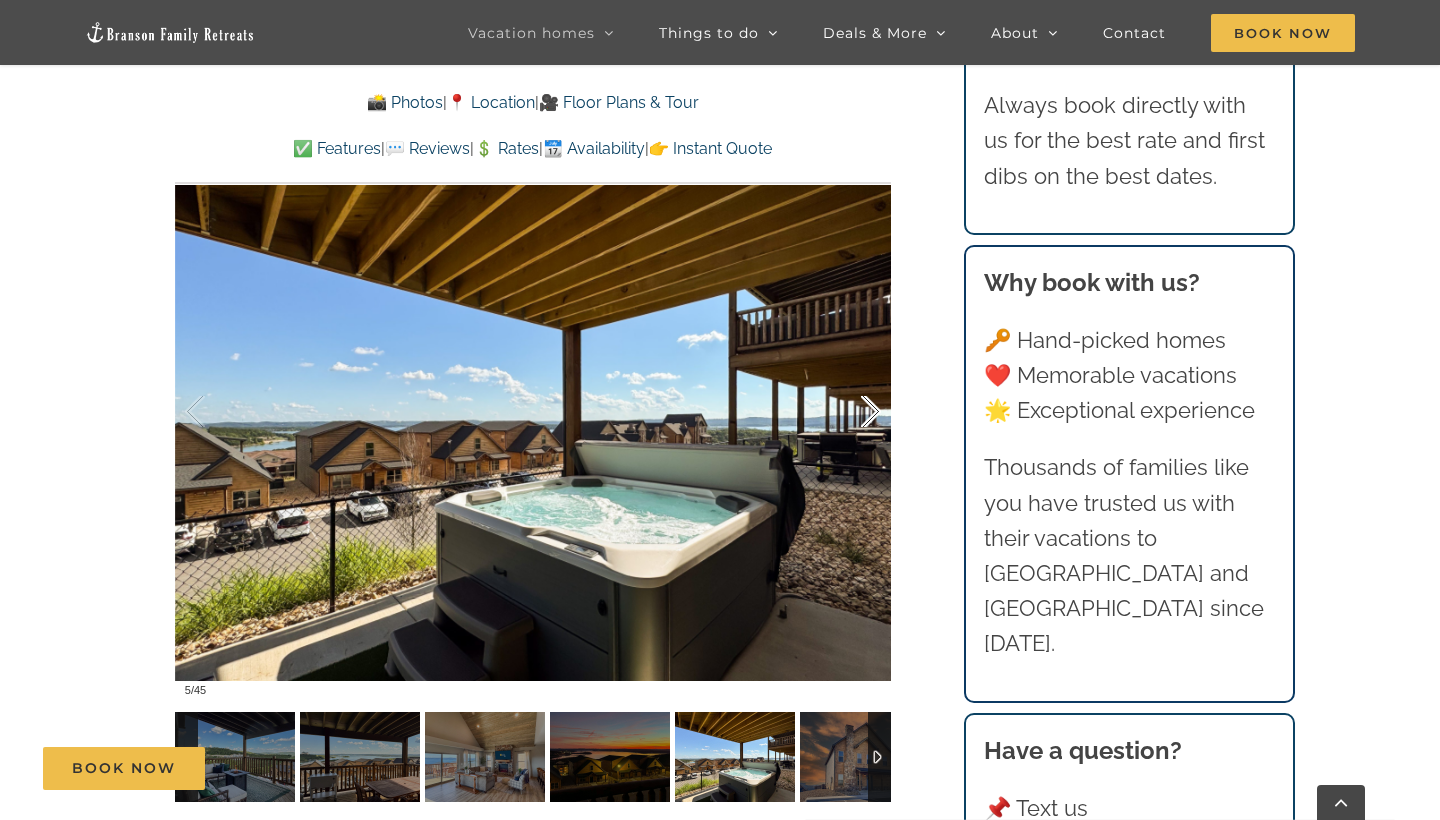 click at bounding box center (850, 412) 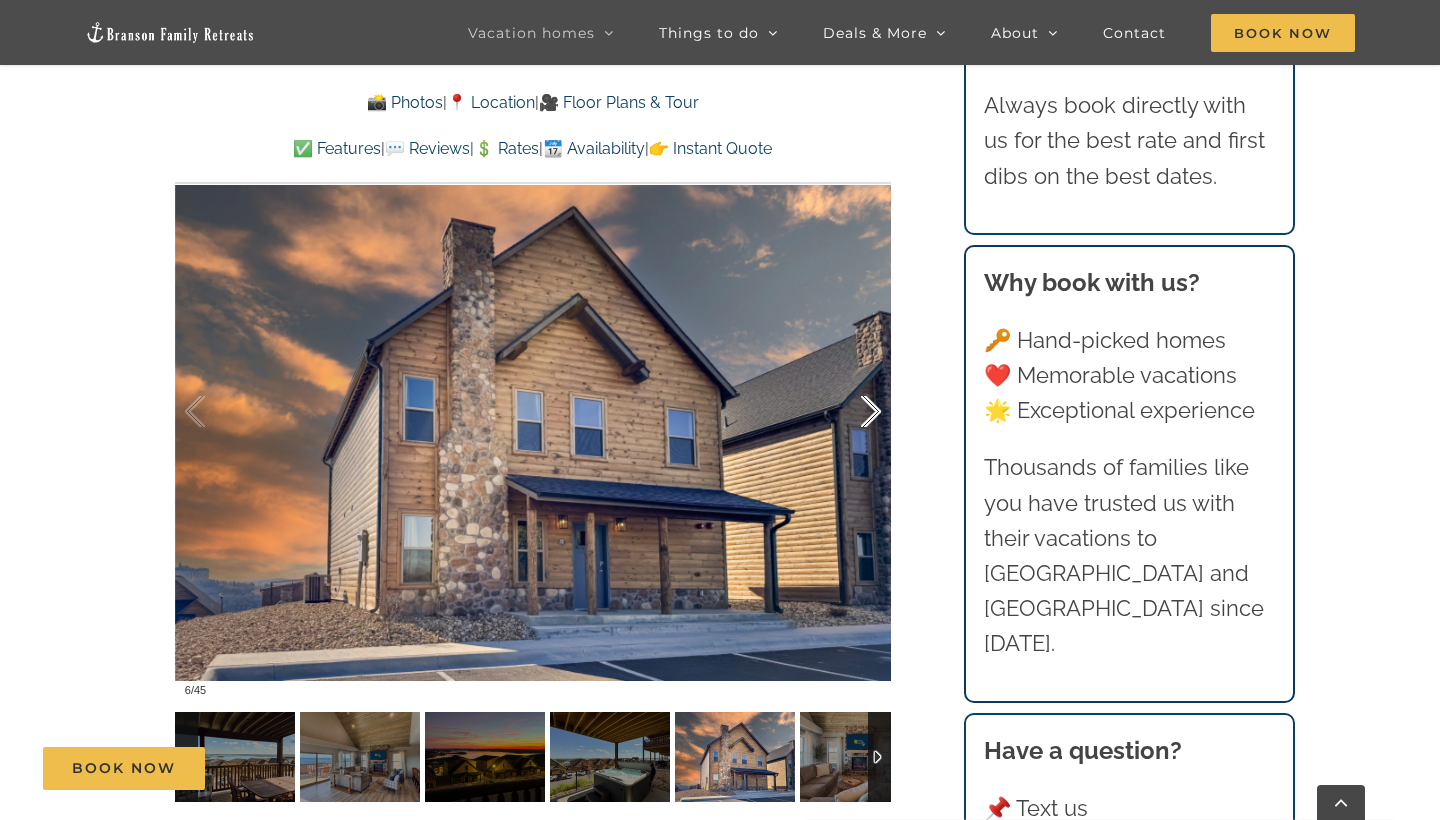 click at bounding box center (850, 412) 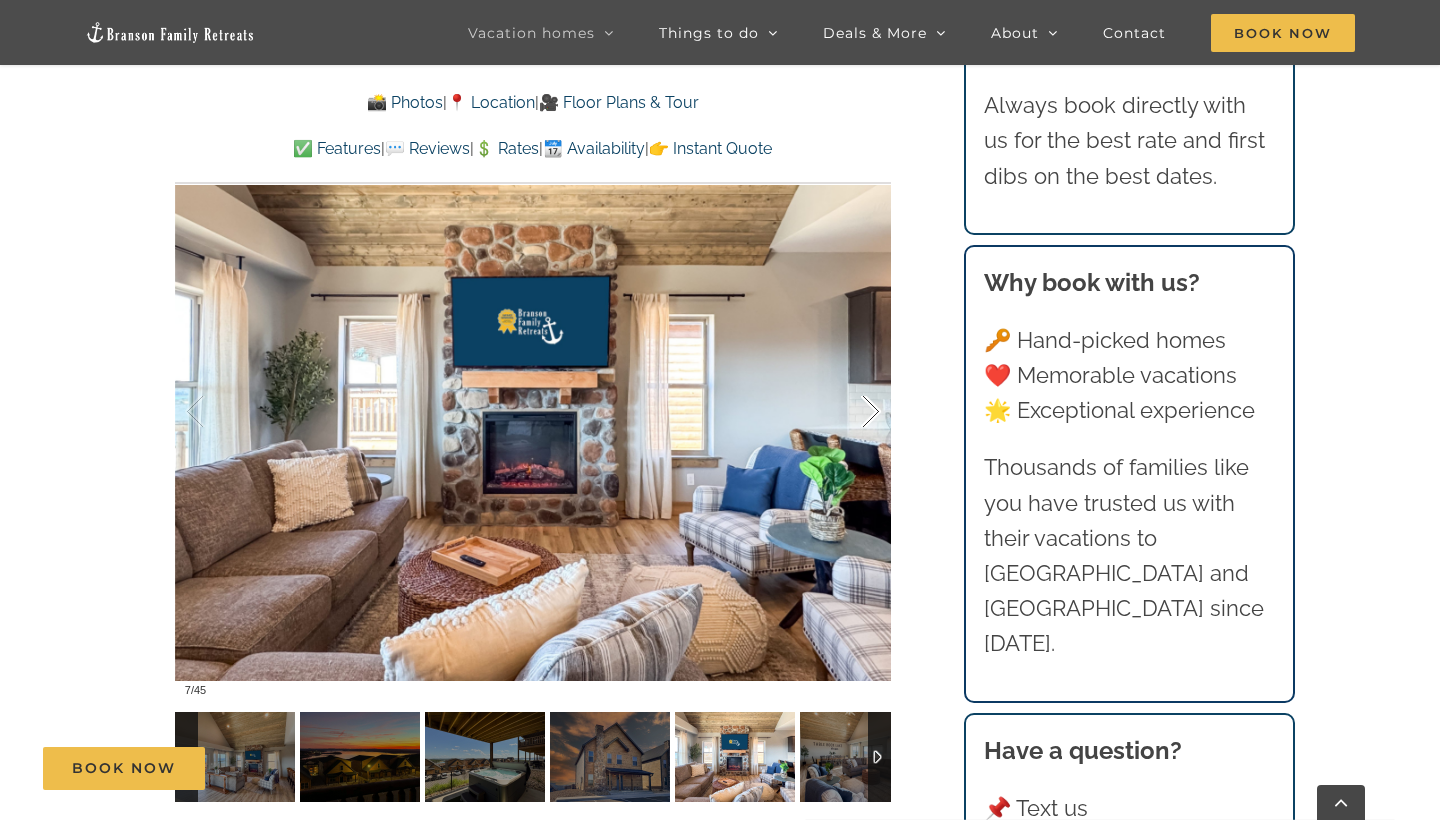 click at bounding box center [850, 412] 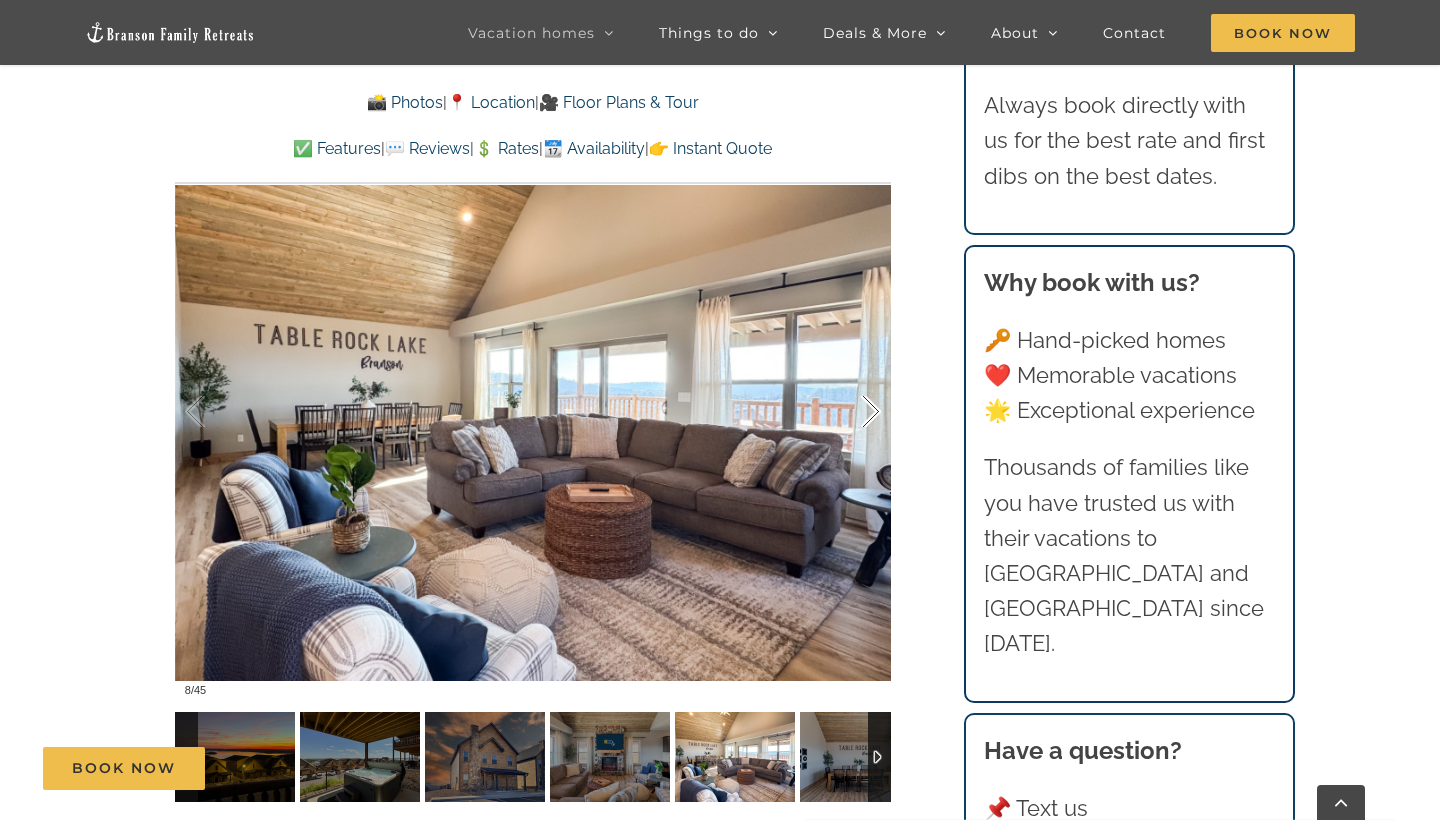 click at bounding box center [850, 412] 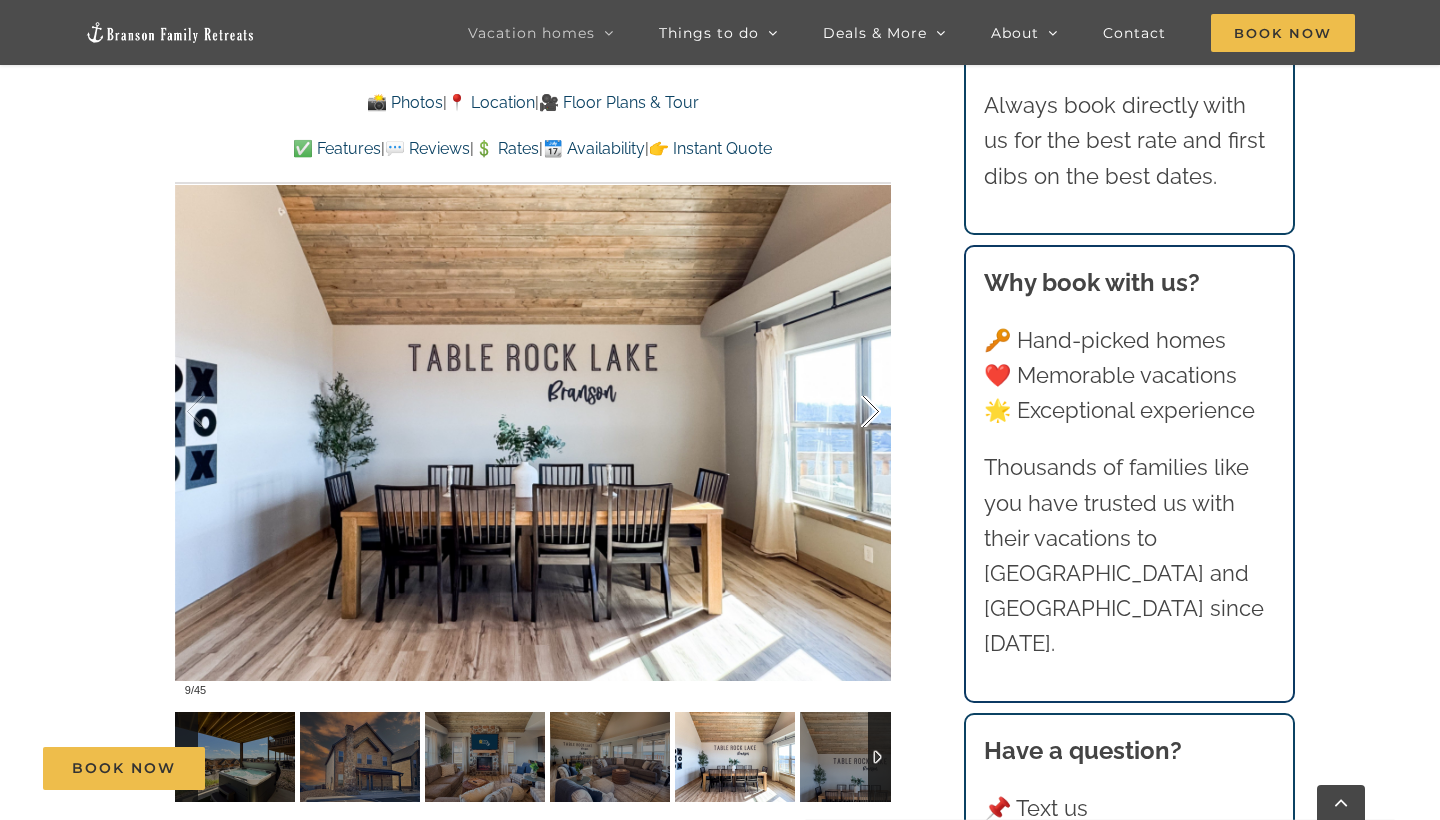 click at bounding box center (850, 412) 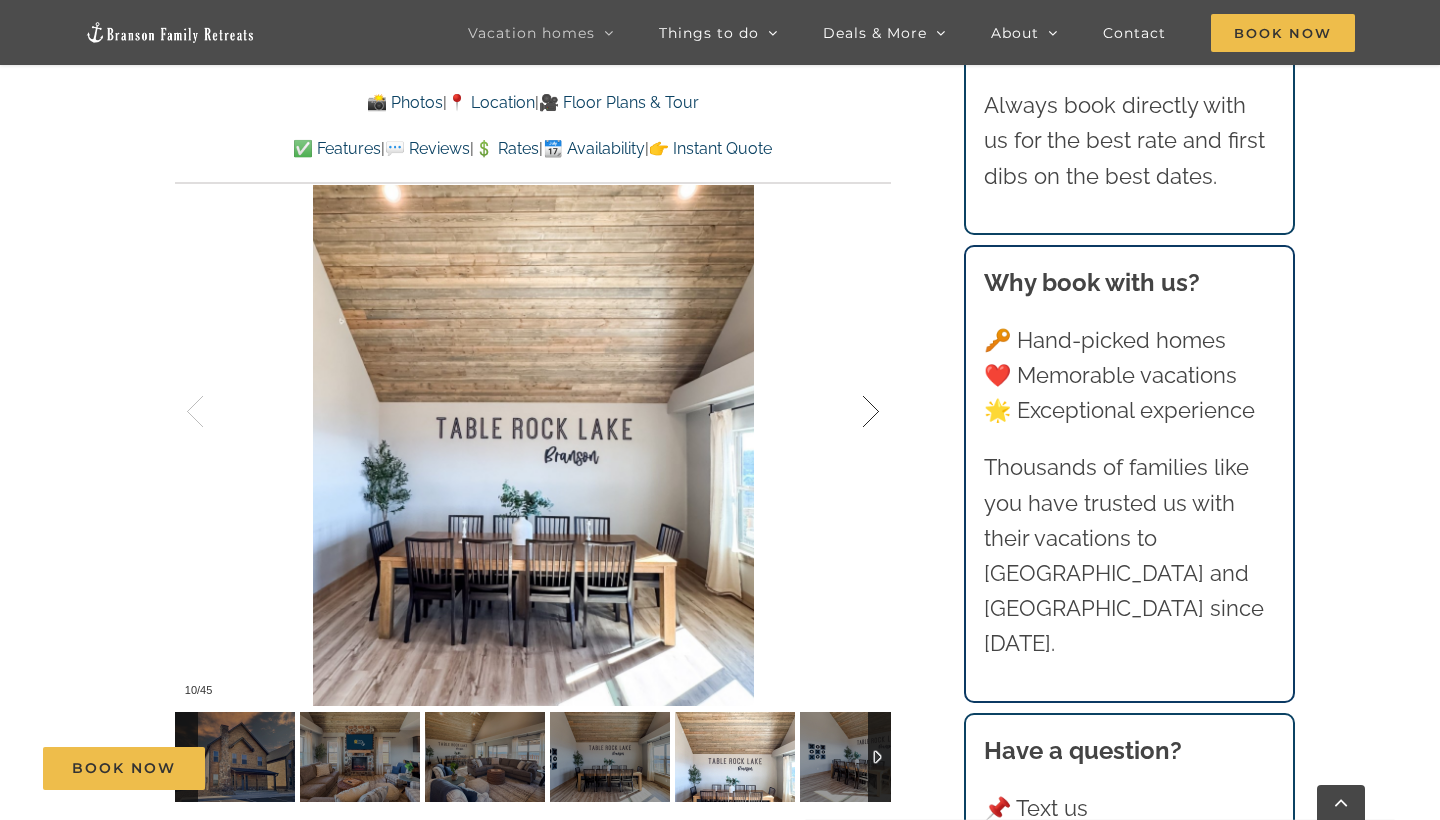 click at bounding box center [850, 412] 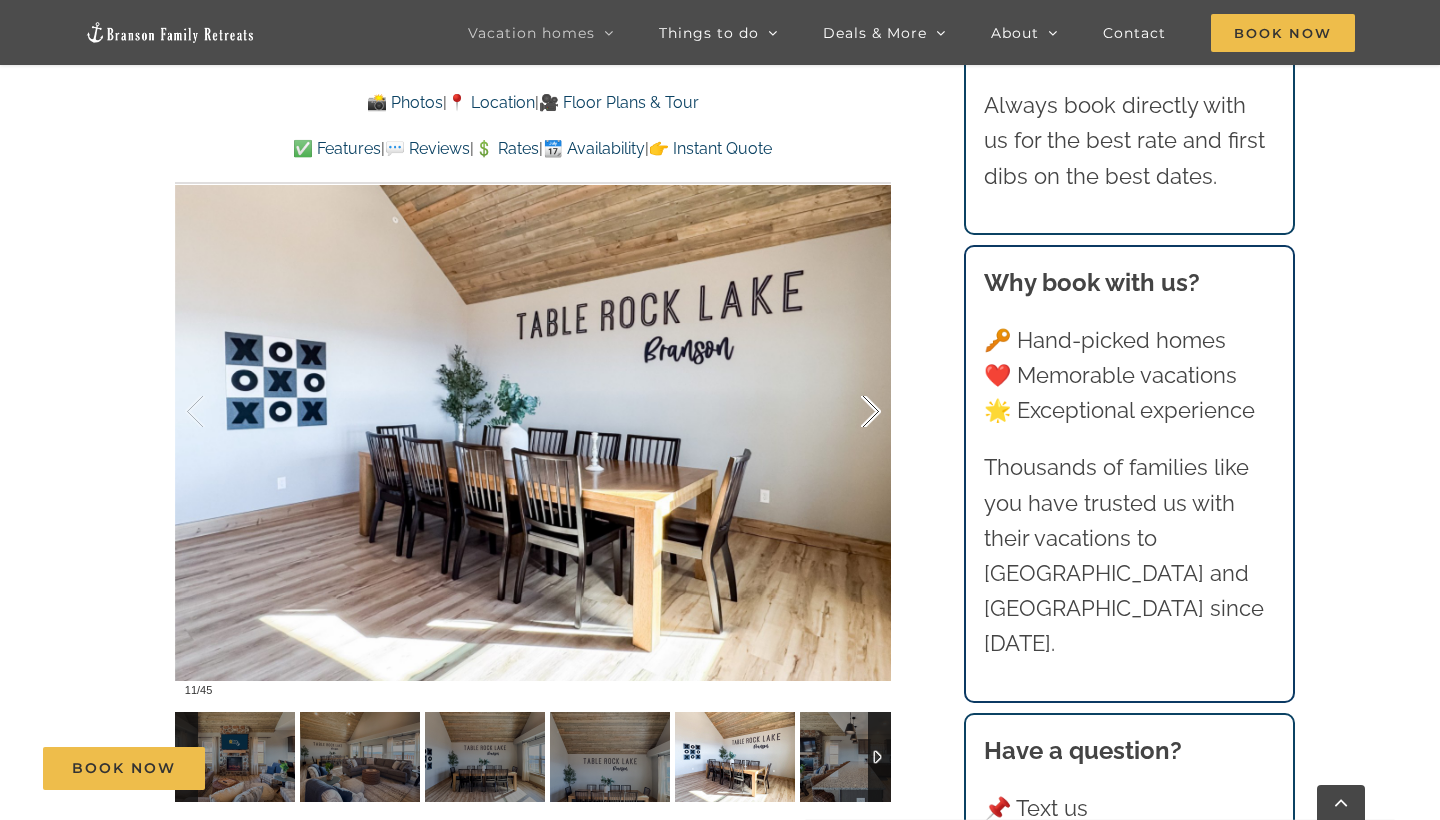 click at bounding box center [850, 412] 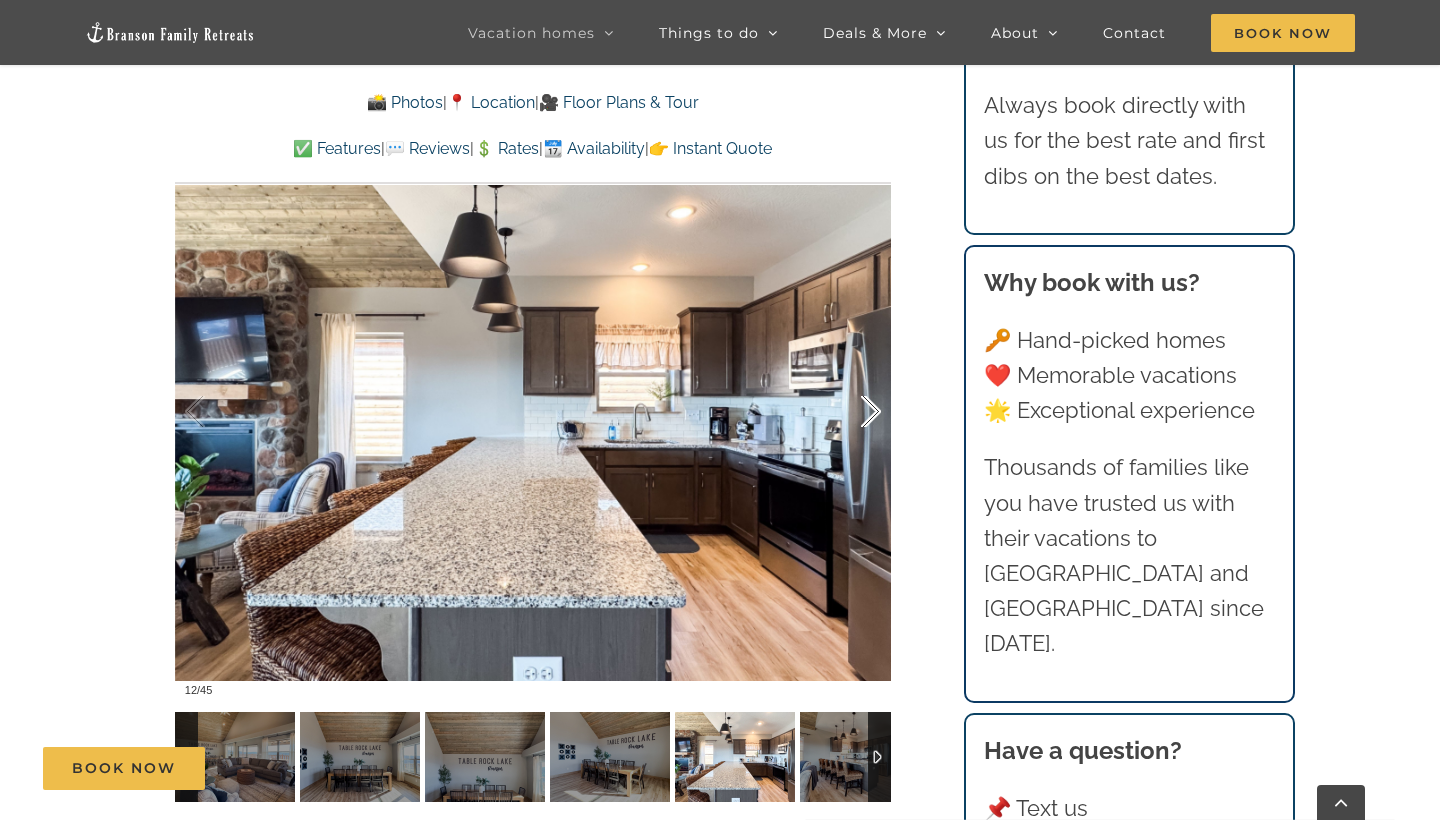 click at bounding box center (850, 412) 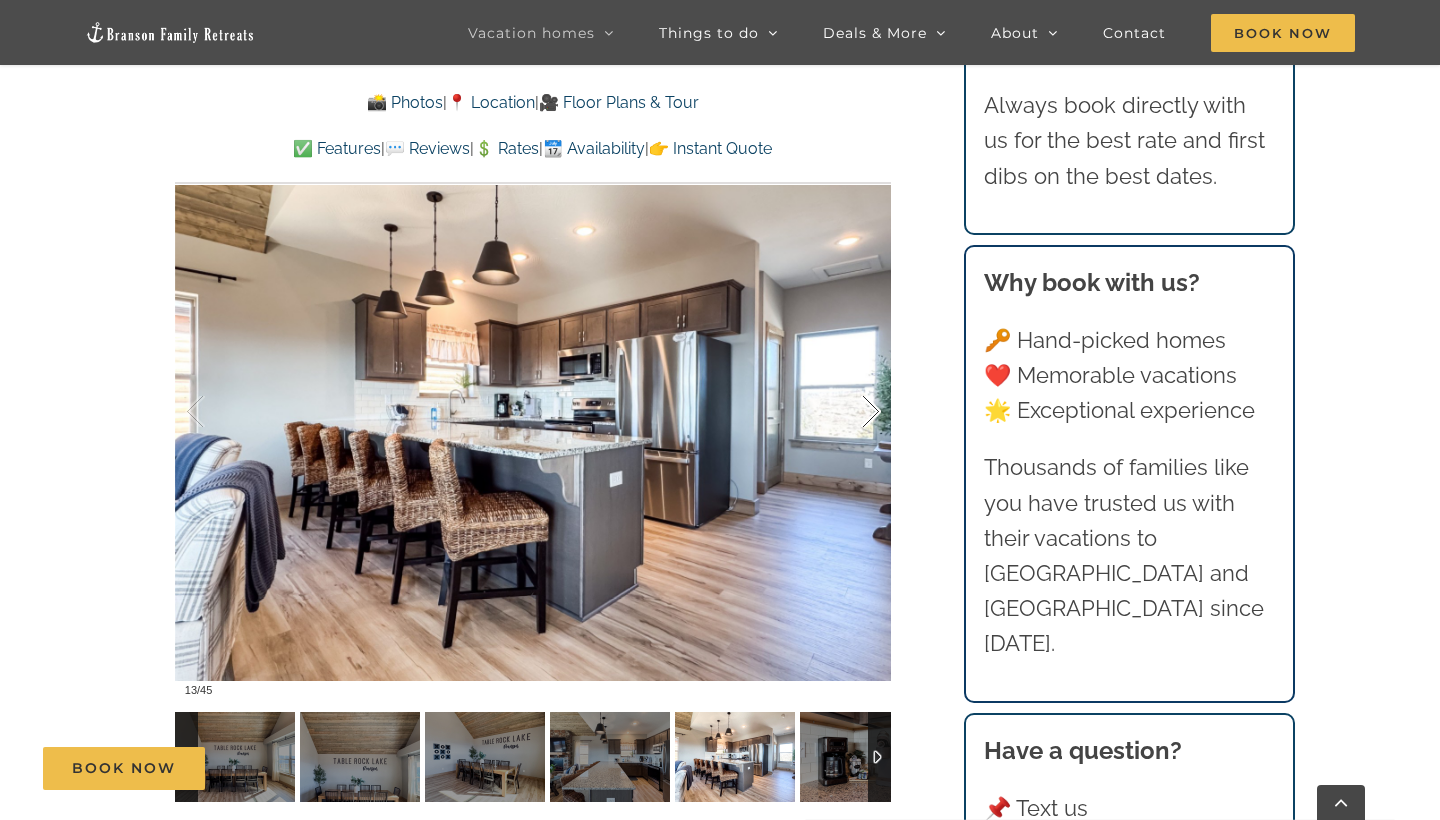click at bounding box center (850, 412) 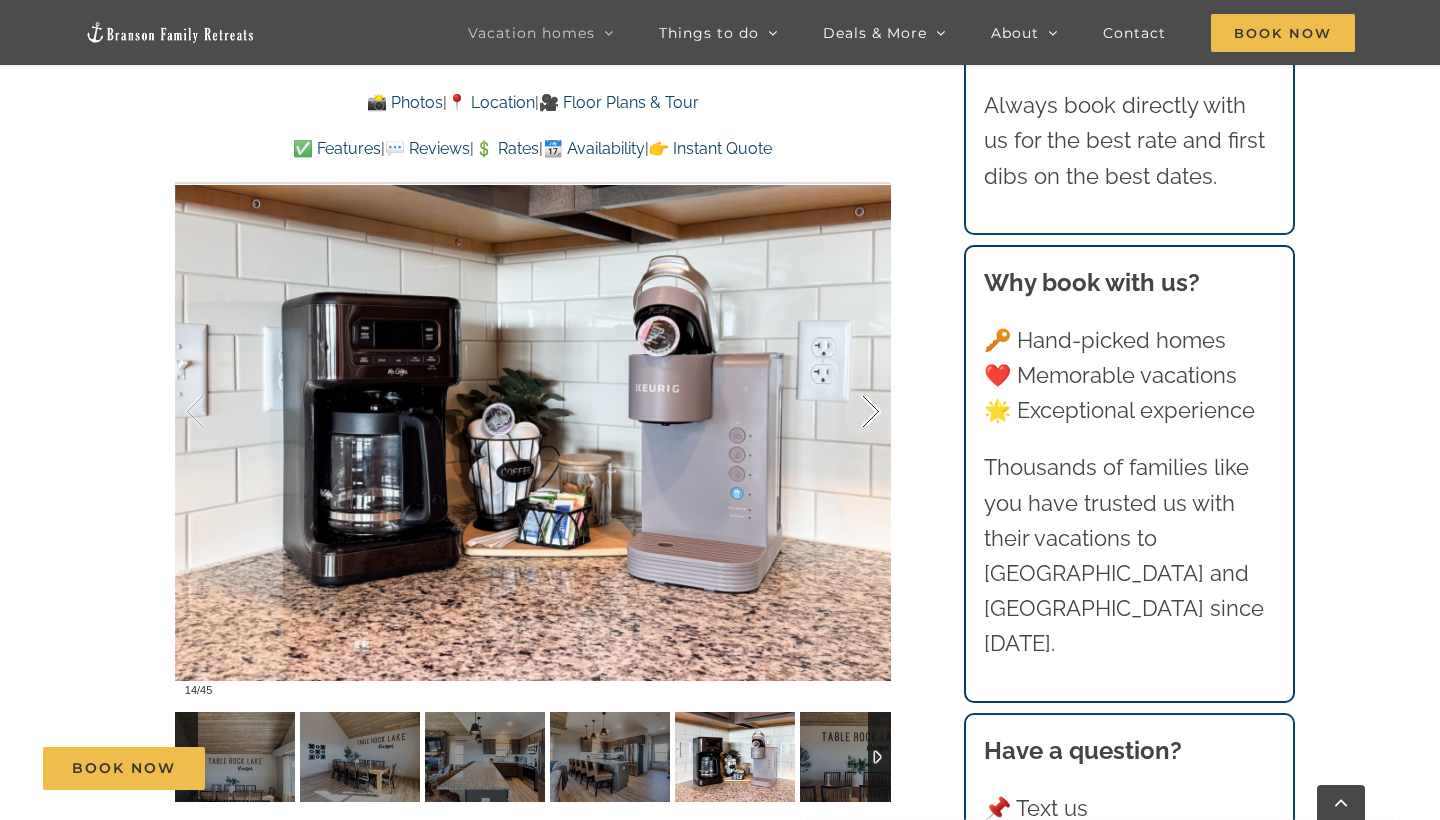 click at bounding box center [850, 412] 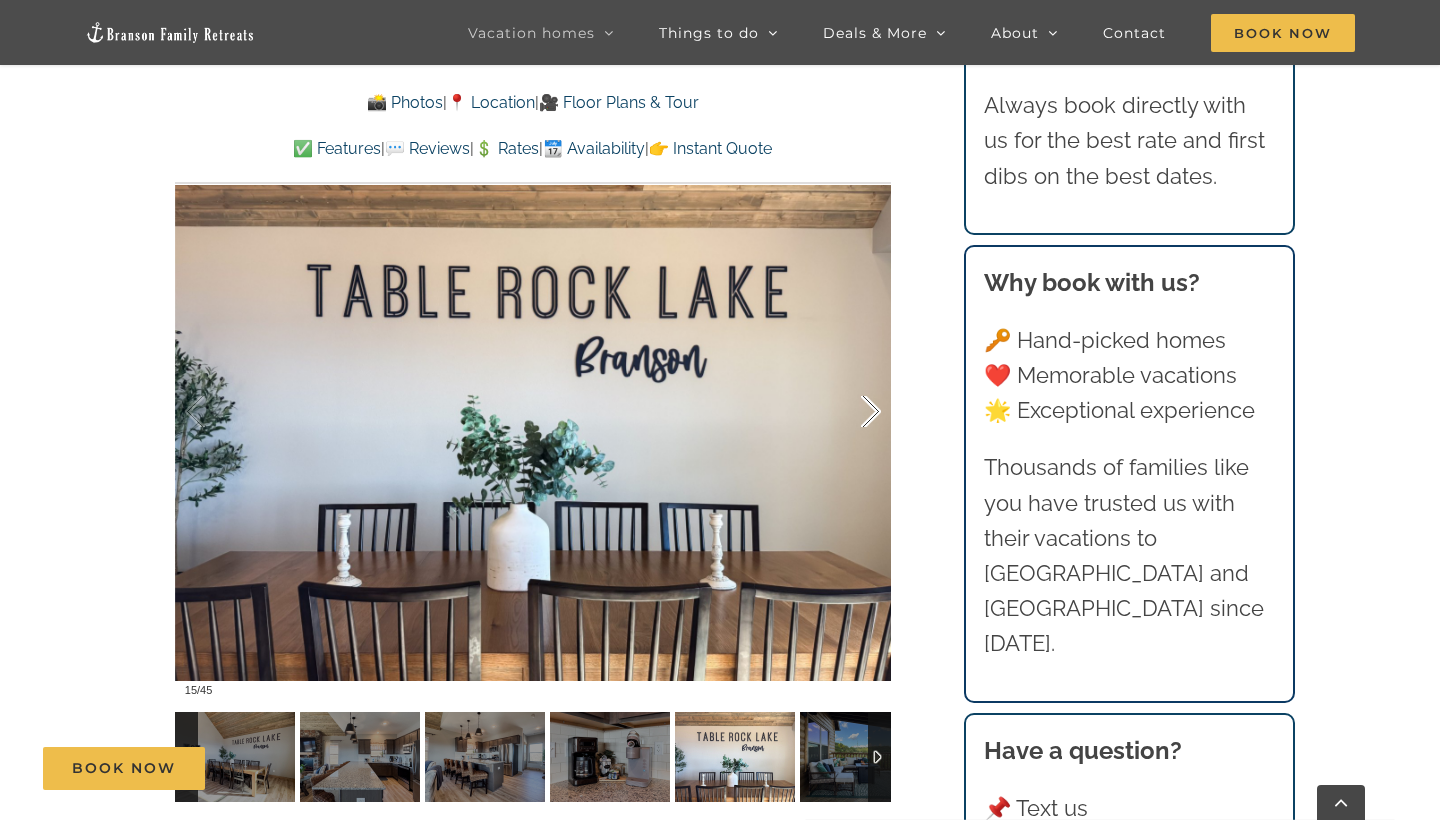 click at bounding box center [850, 412] 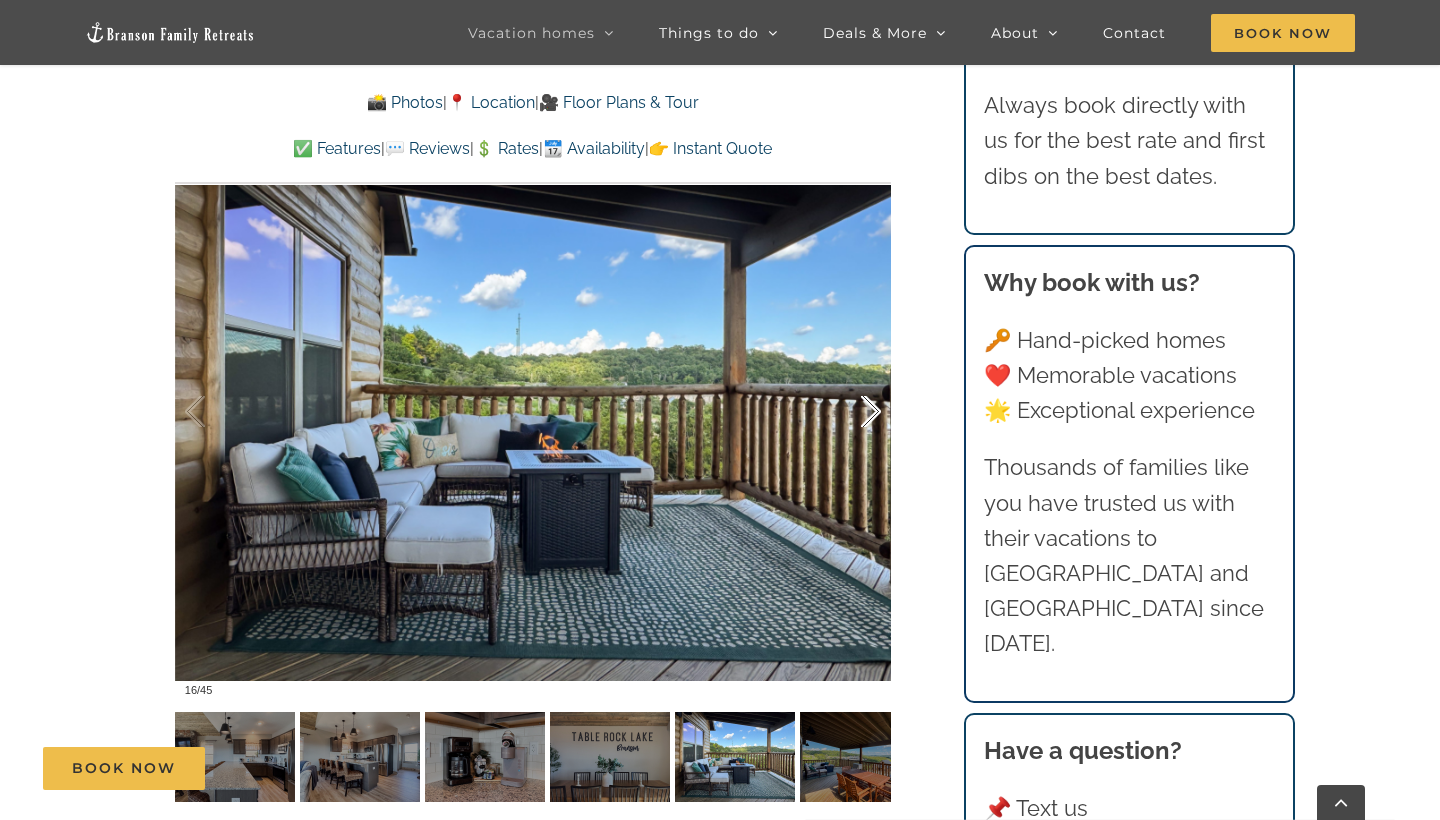 click at bounding box center (850, 412) 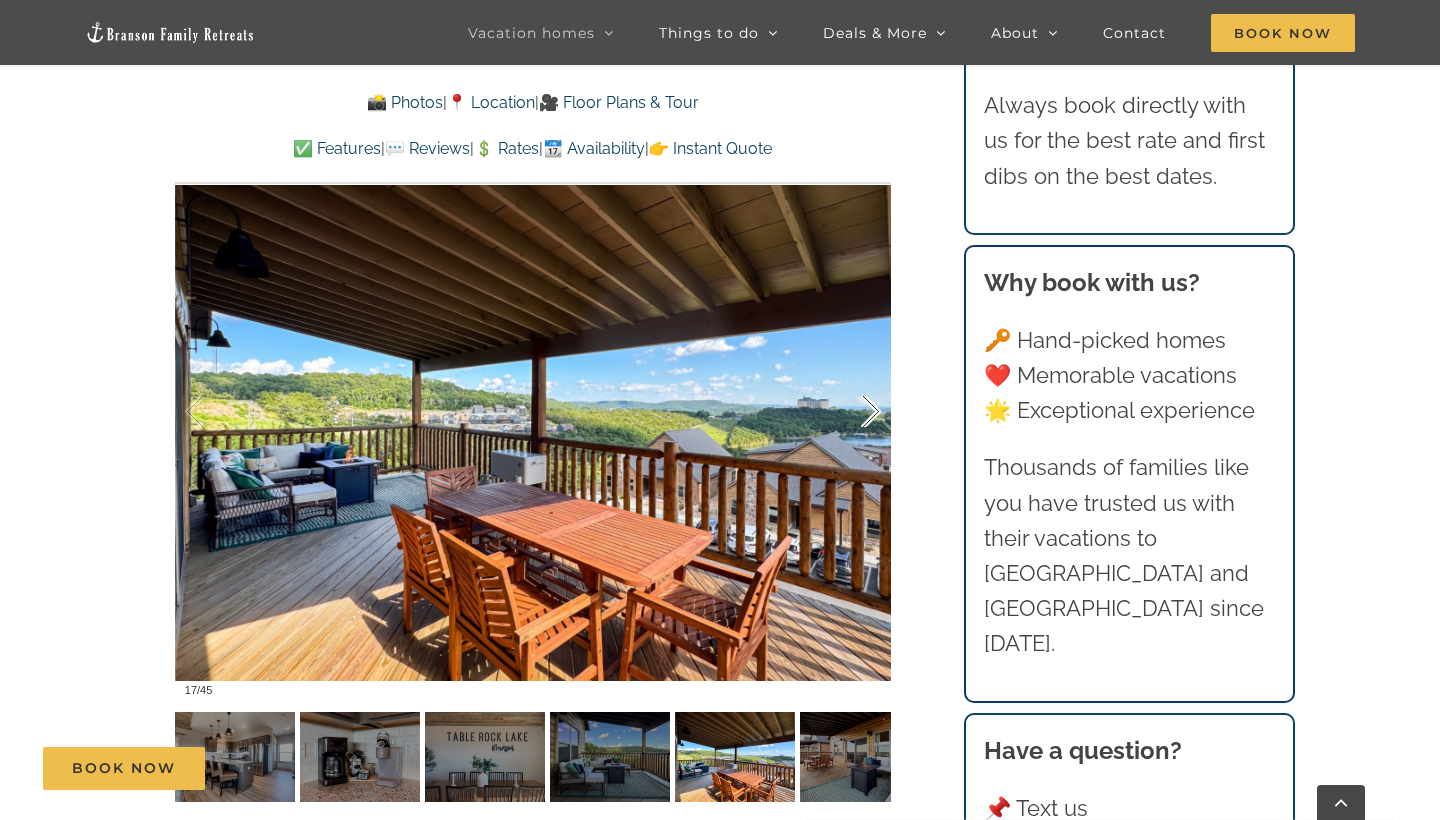 click at bounding box center [850, 412] 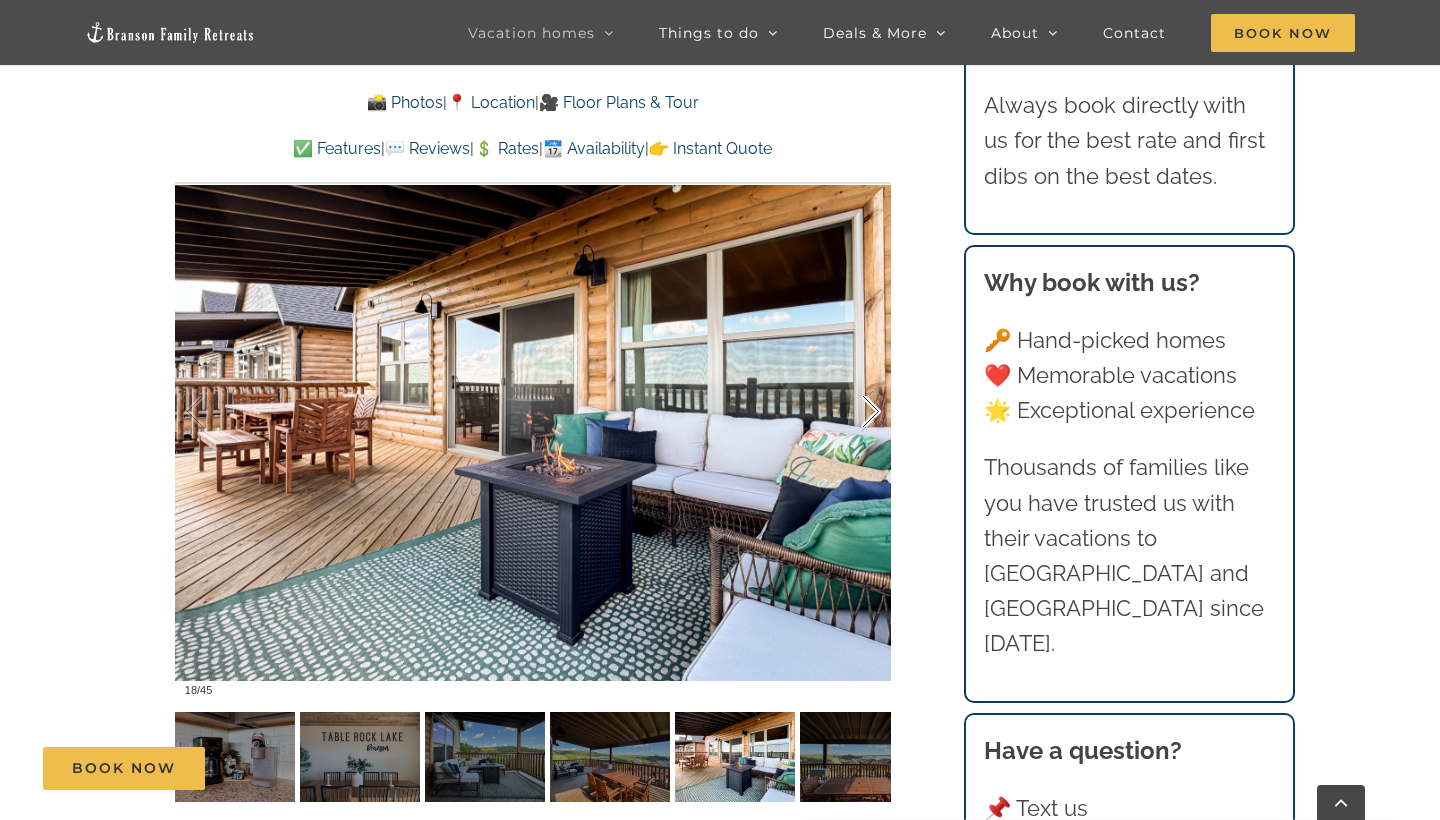 click at bounding box center [850, 412] 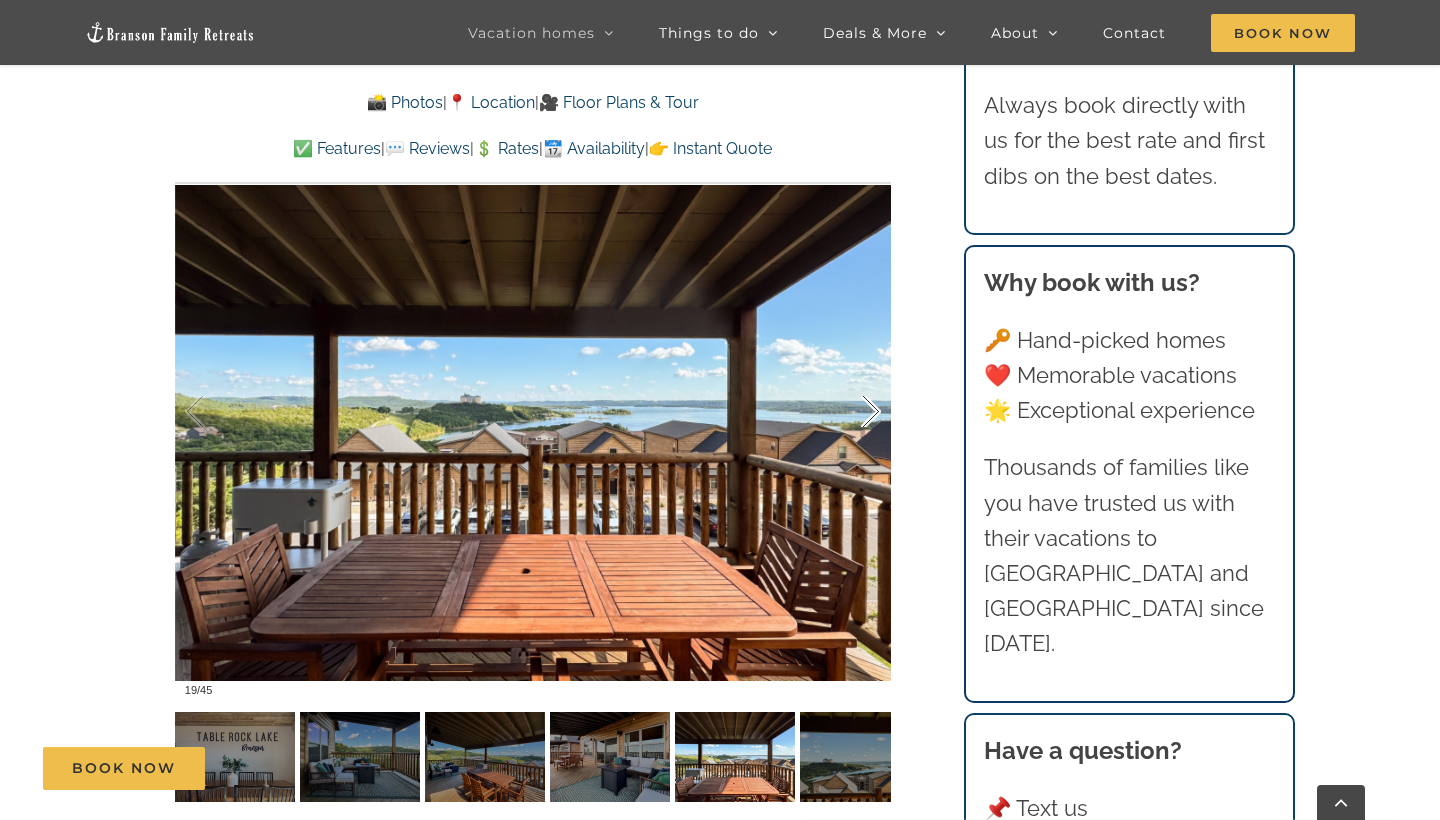 click at bounding box center [850, 412] 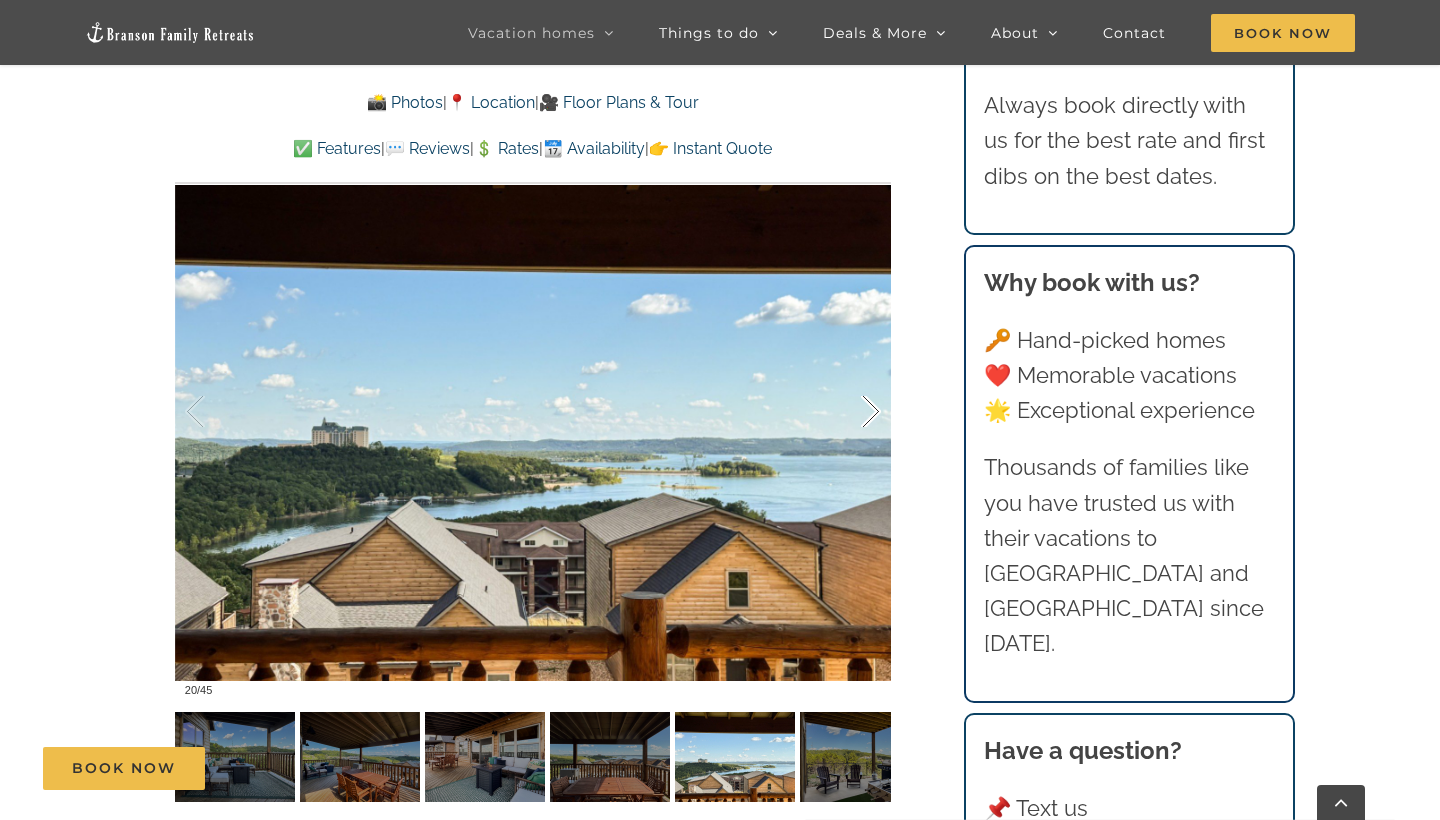 click at bounding box center (850, 412) 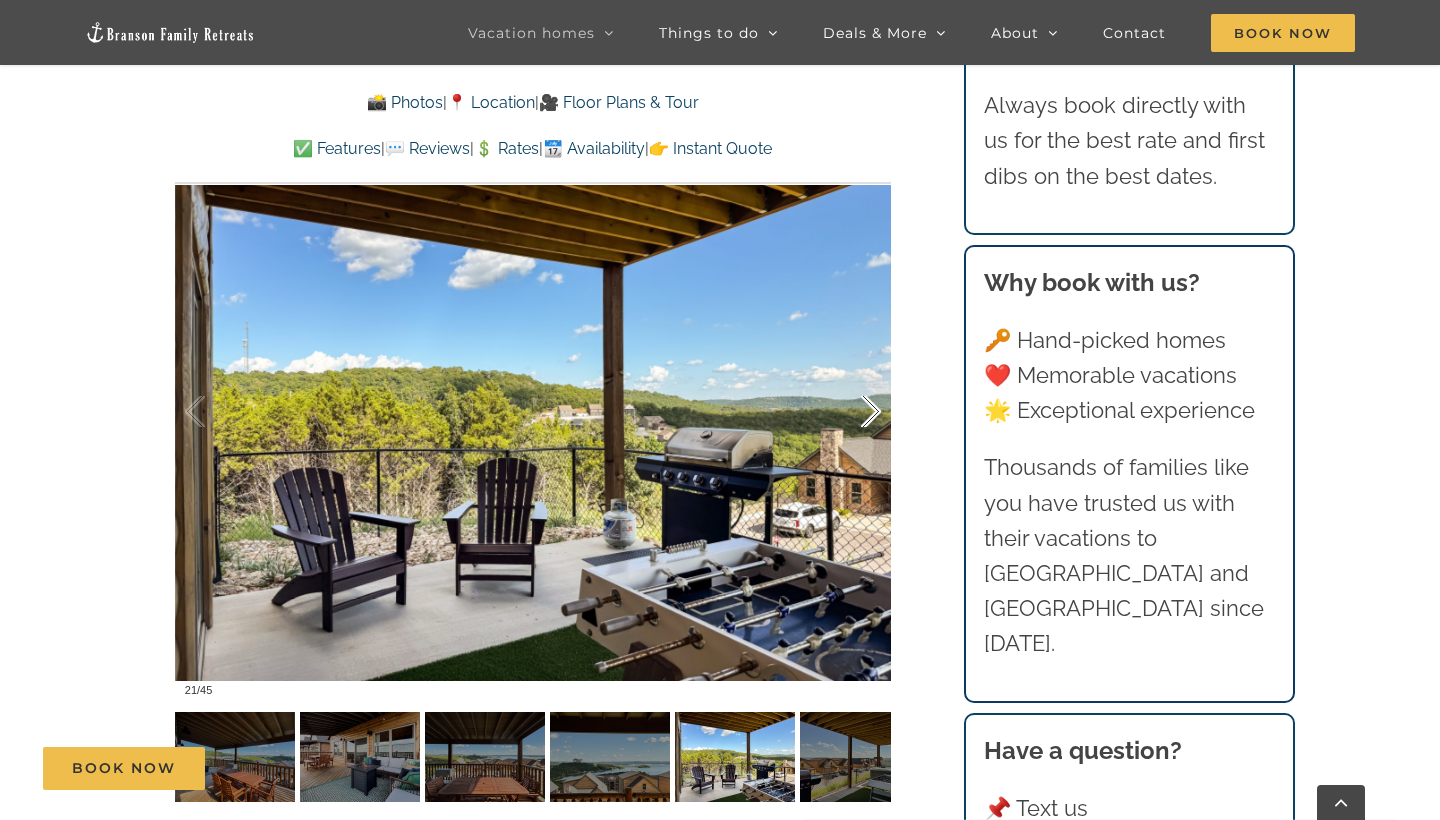 click at bounding box center (850, 412) 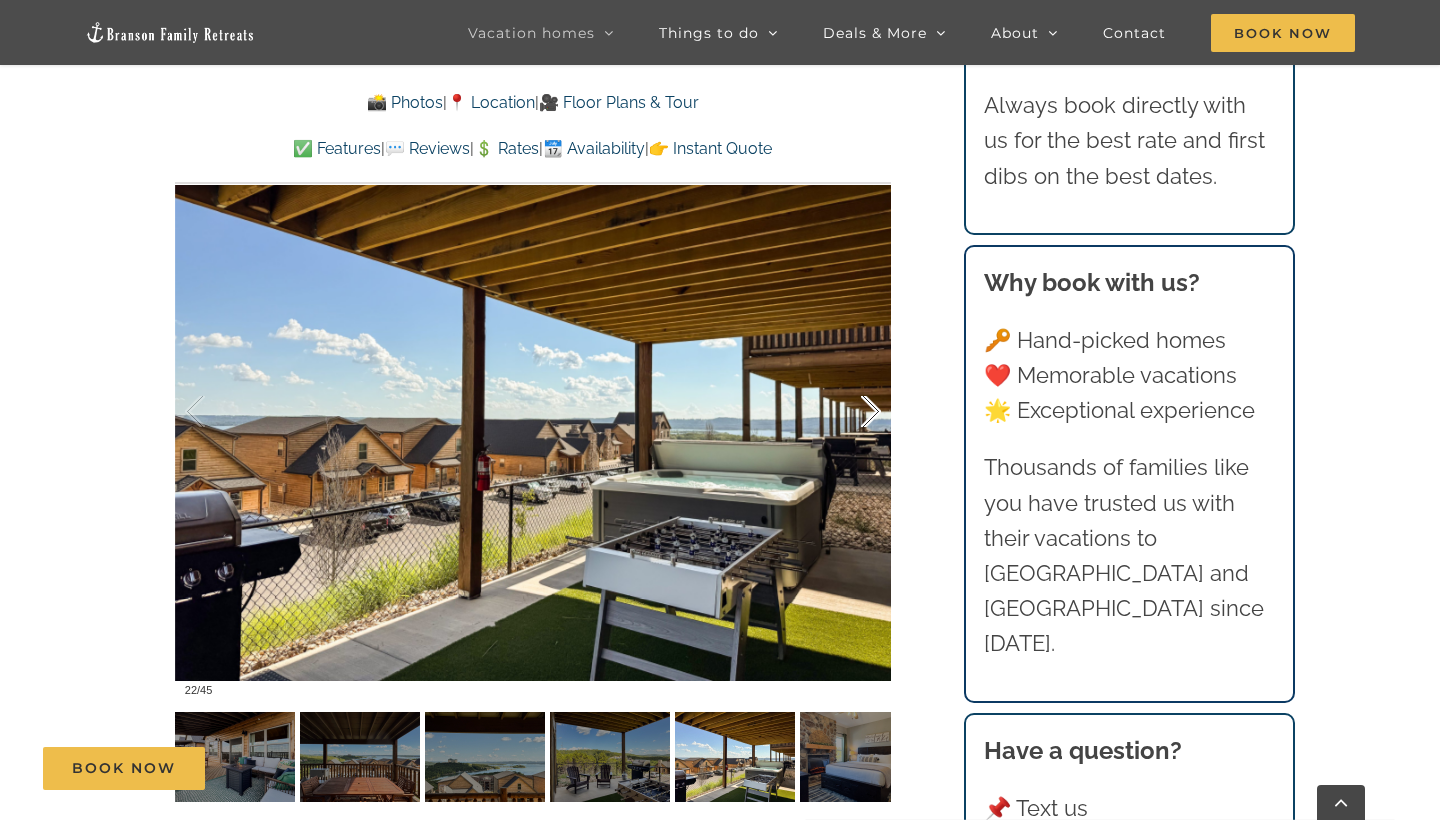 click at bounding box center [850, 412] 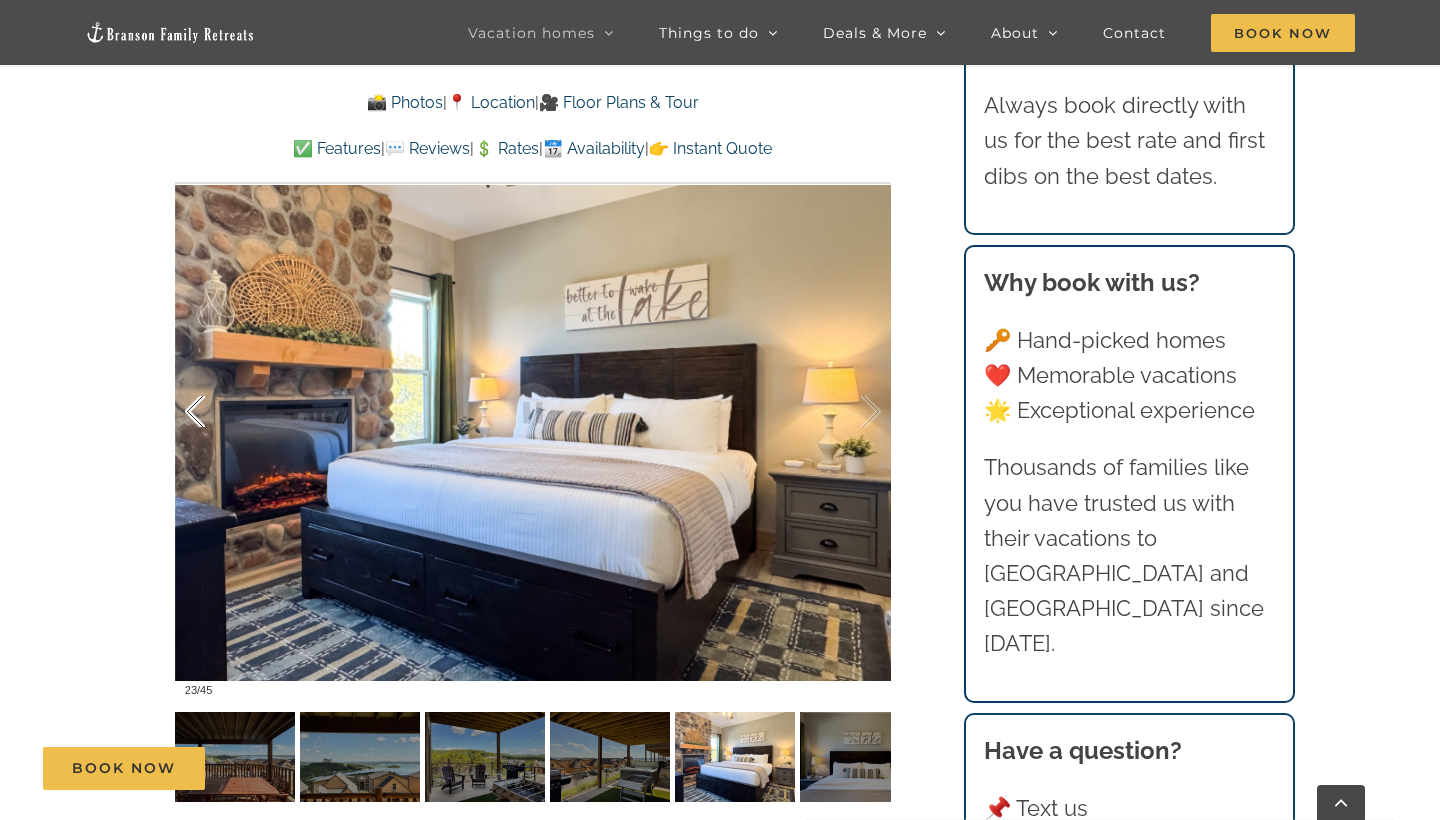 click at bounding box center (216, 412) 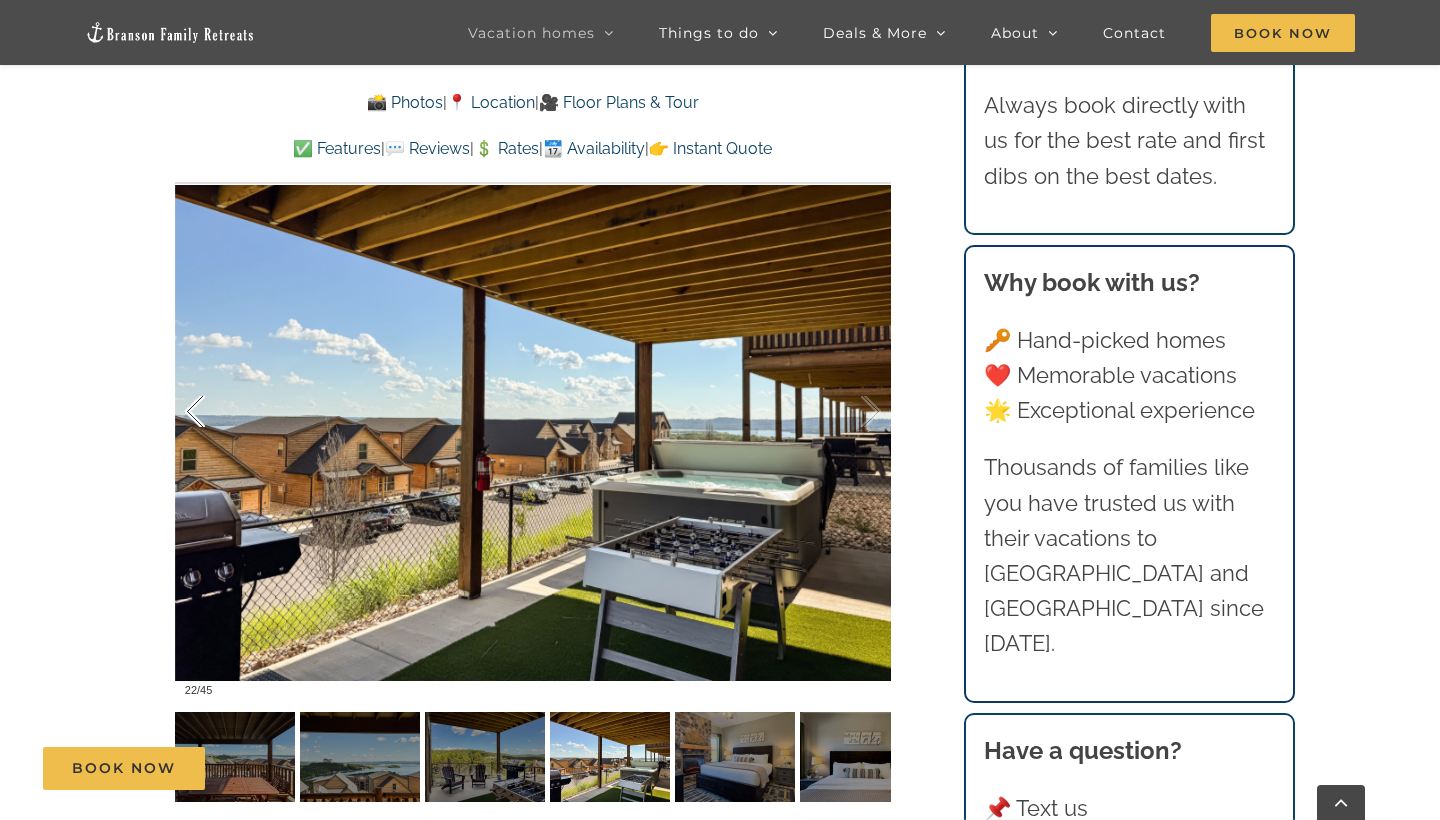 click at bounding box center [216, 412] 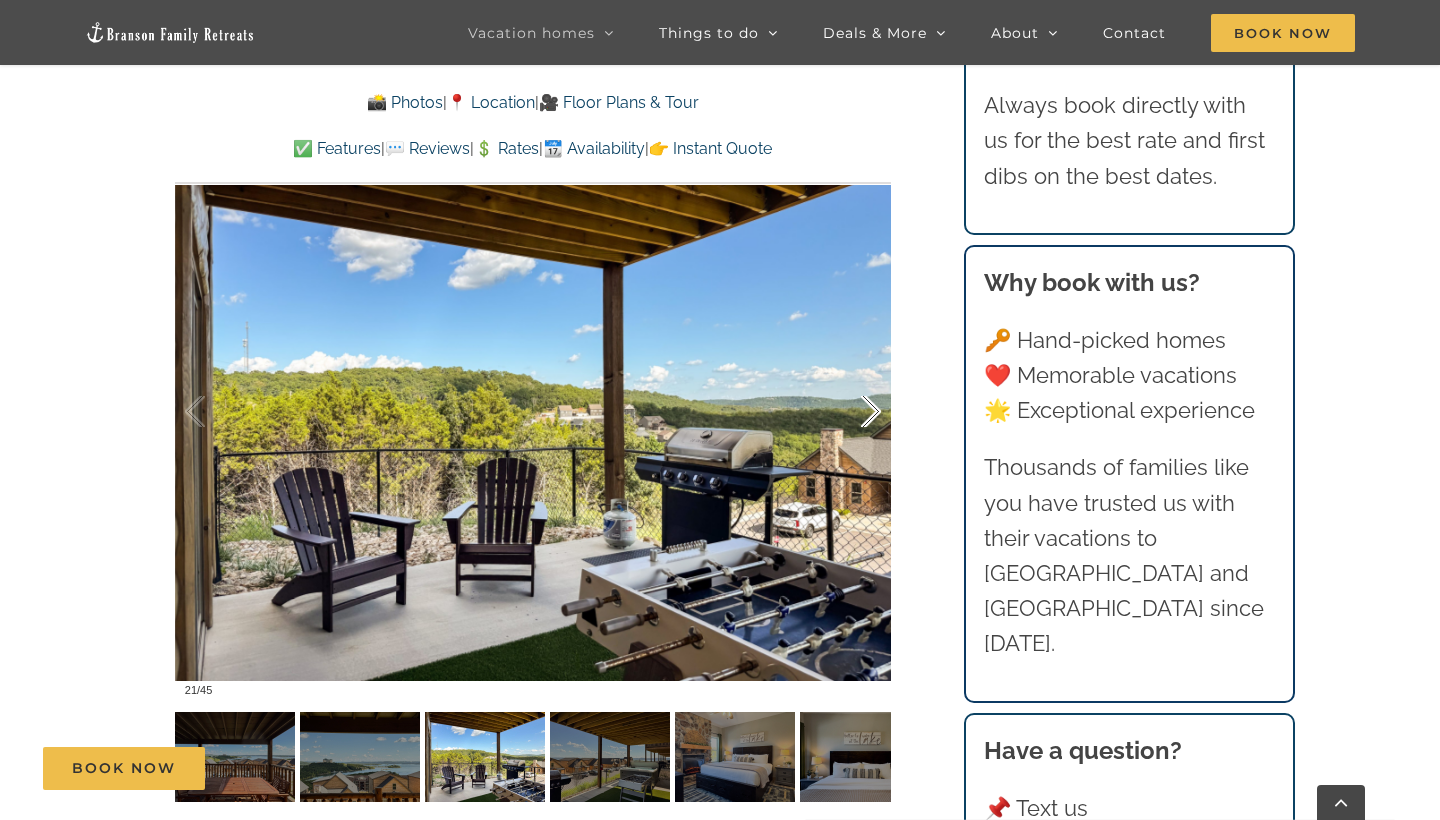 click at bounding box center [850, 412] 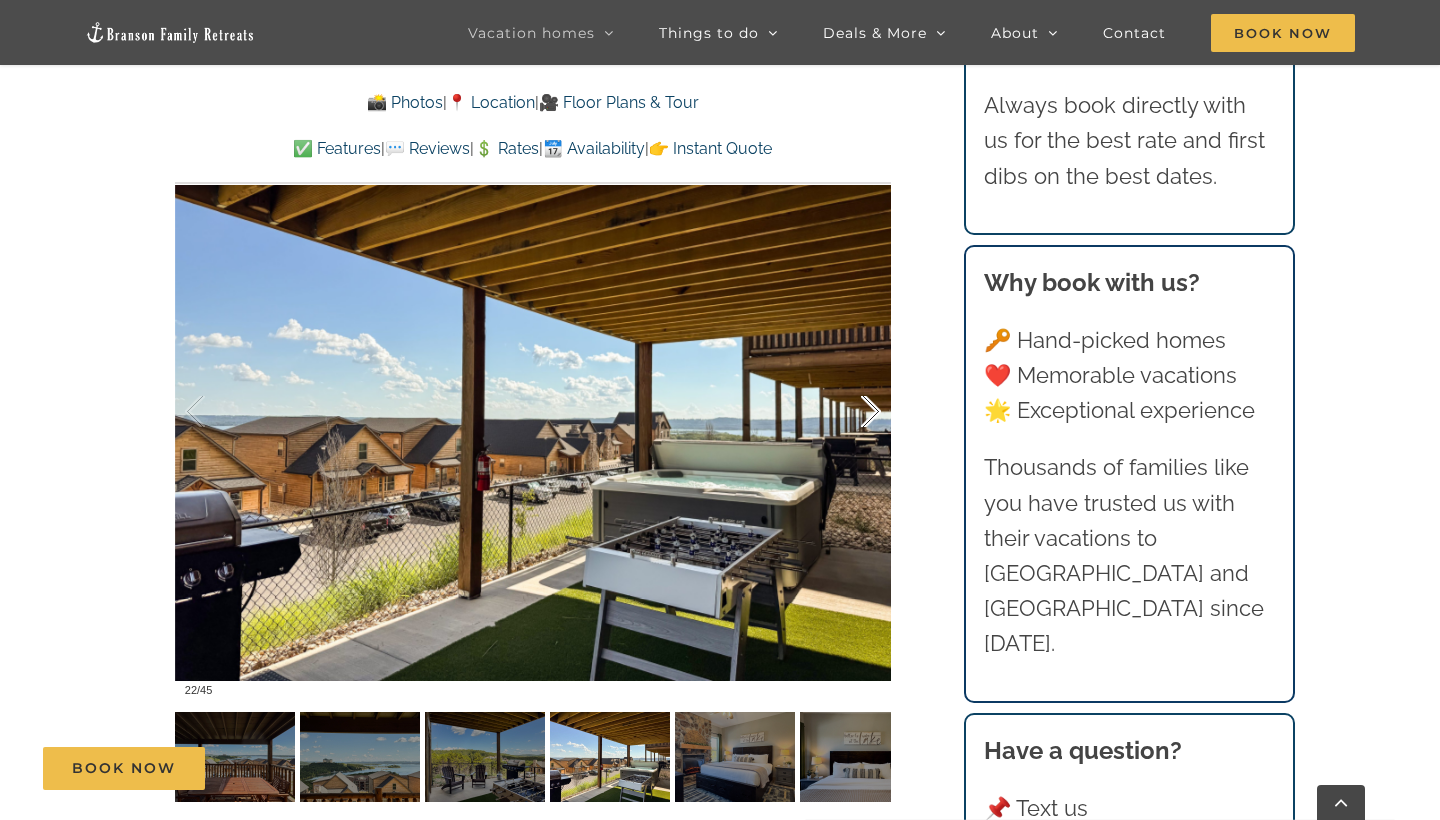 click at bounding box center [850, 412] 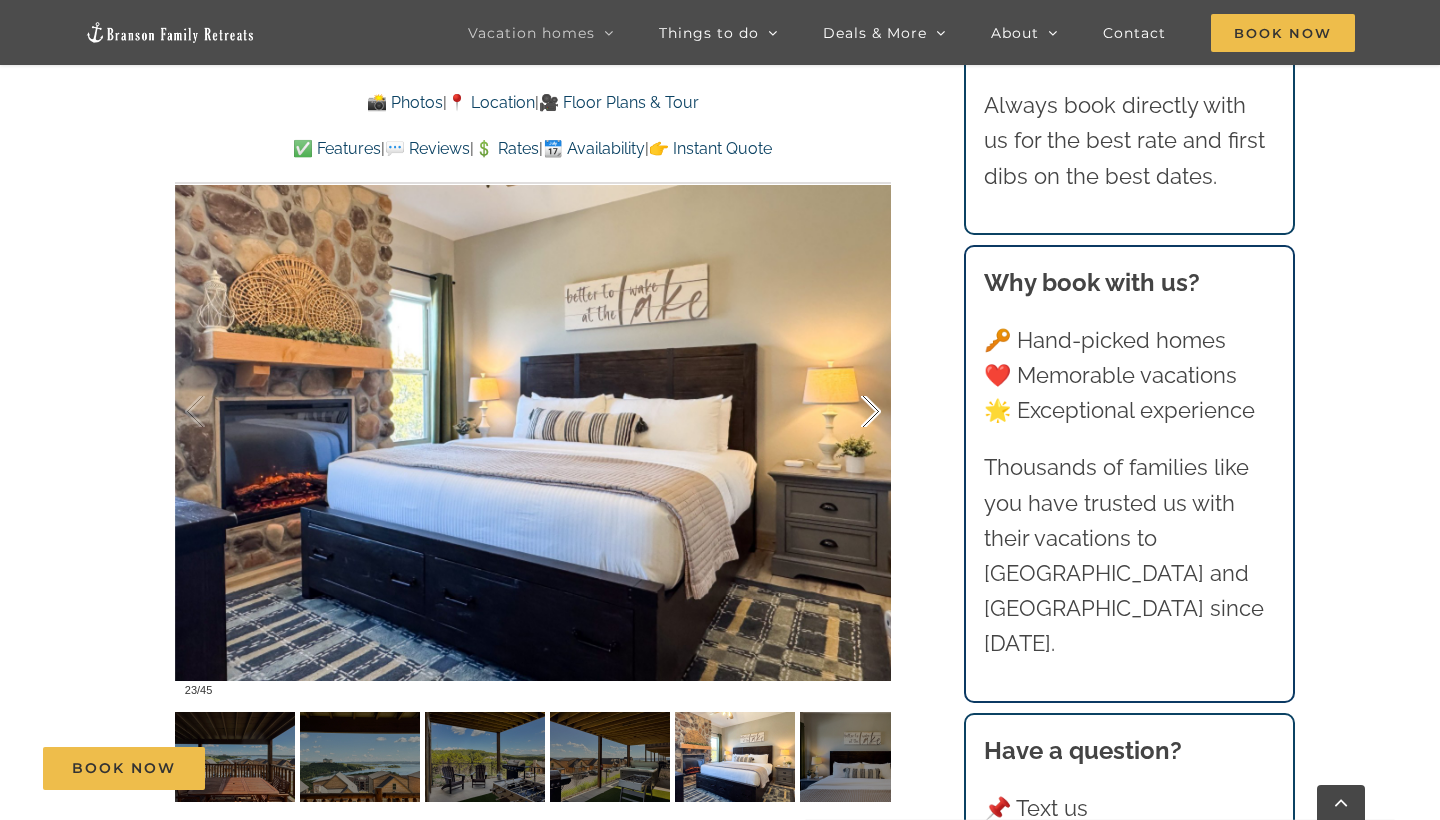 click at bounding box center (850, 412) 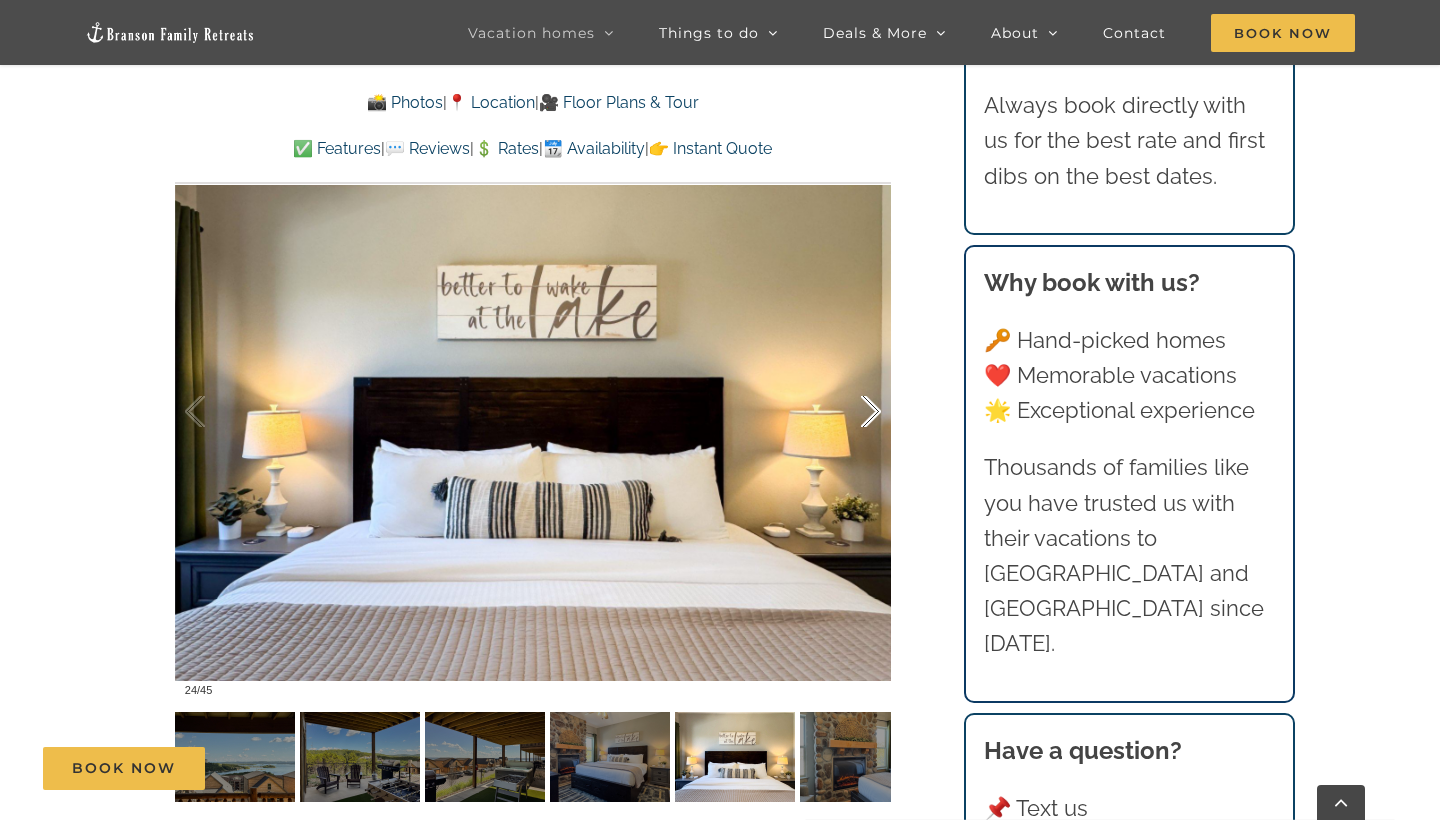 click at bounding box center (850, 412) 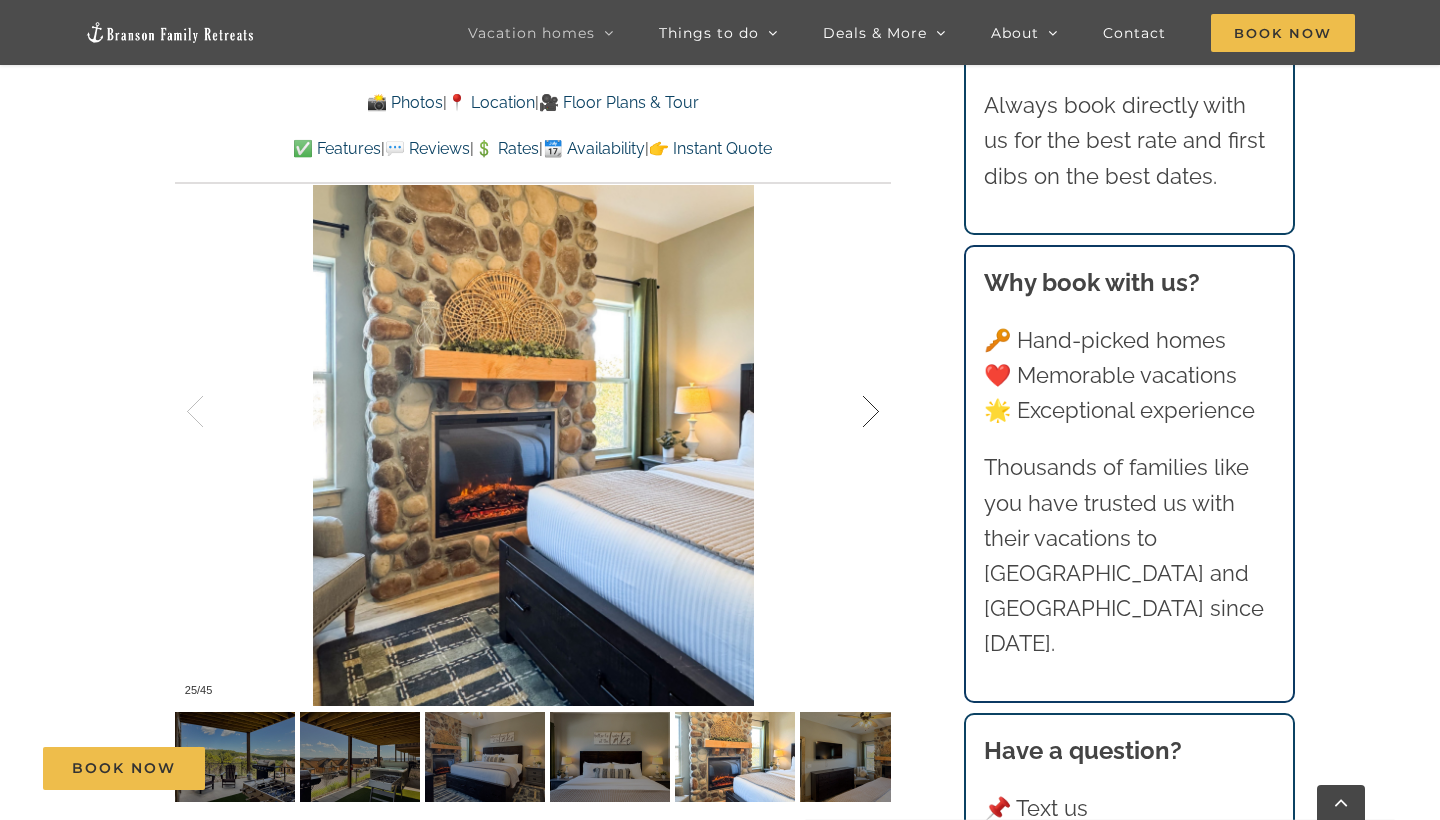 click at bounding box center (850, 412) 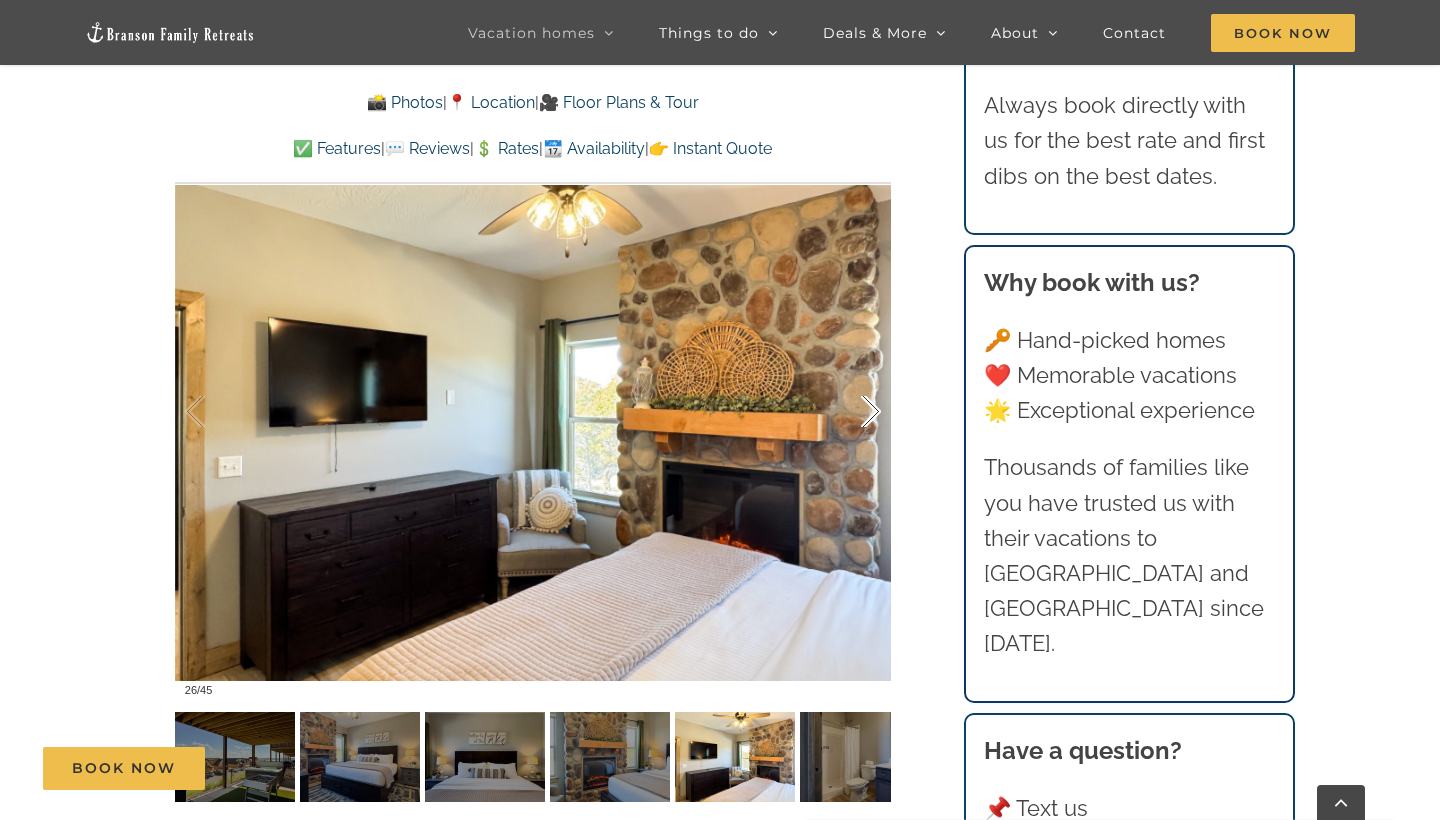 click at bounding box center [850, 412] 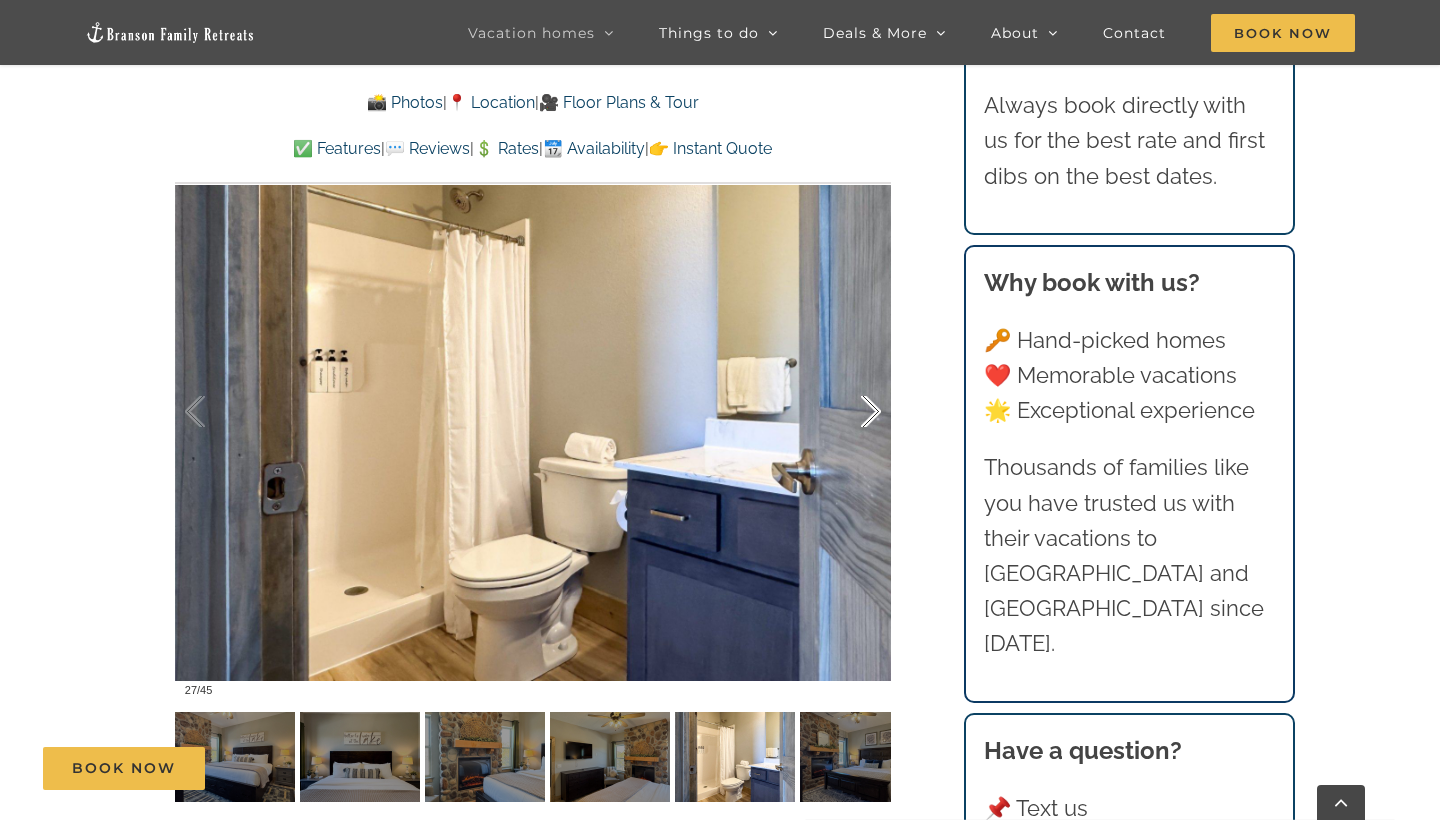 click at bounding box center (850, 412) 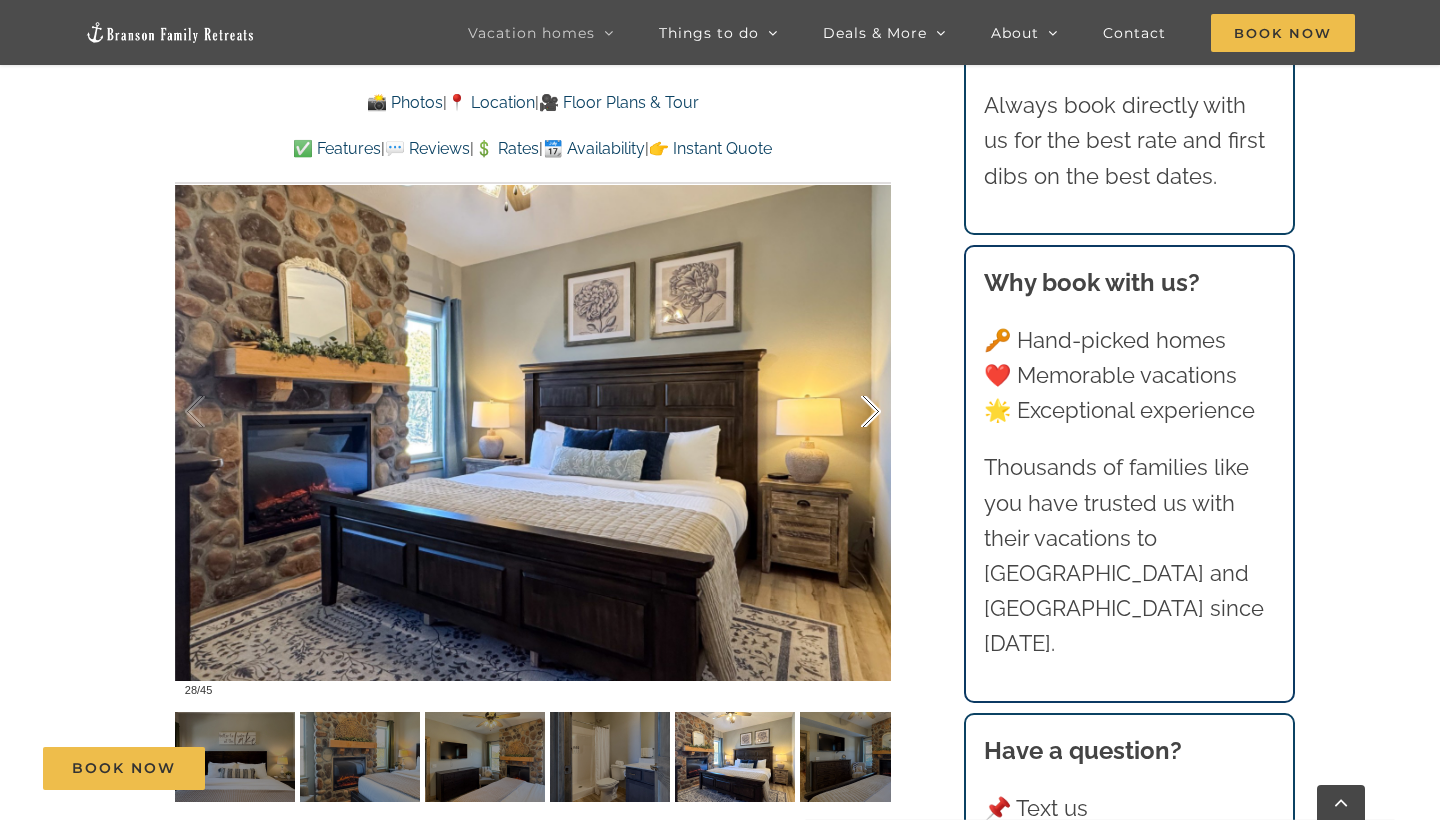 click at bounding box center (850, 412) 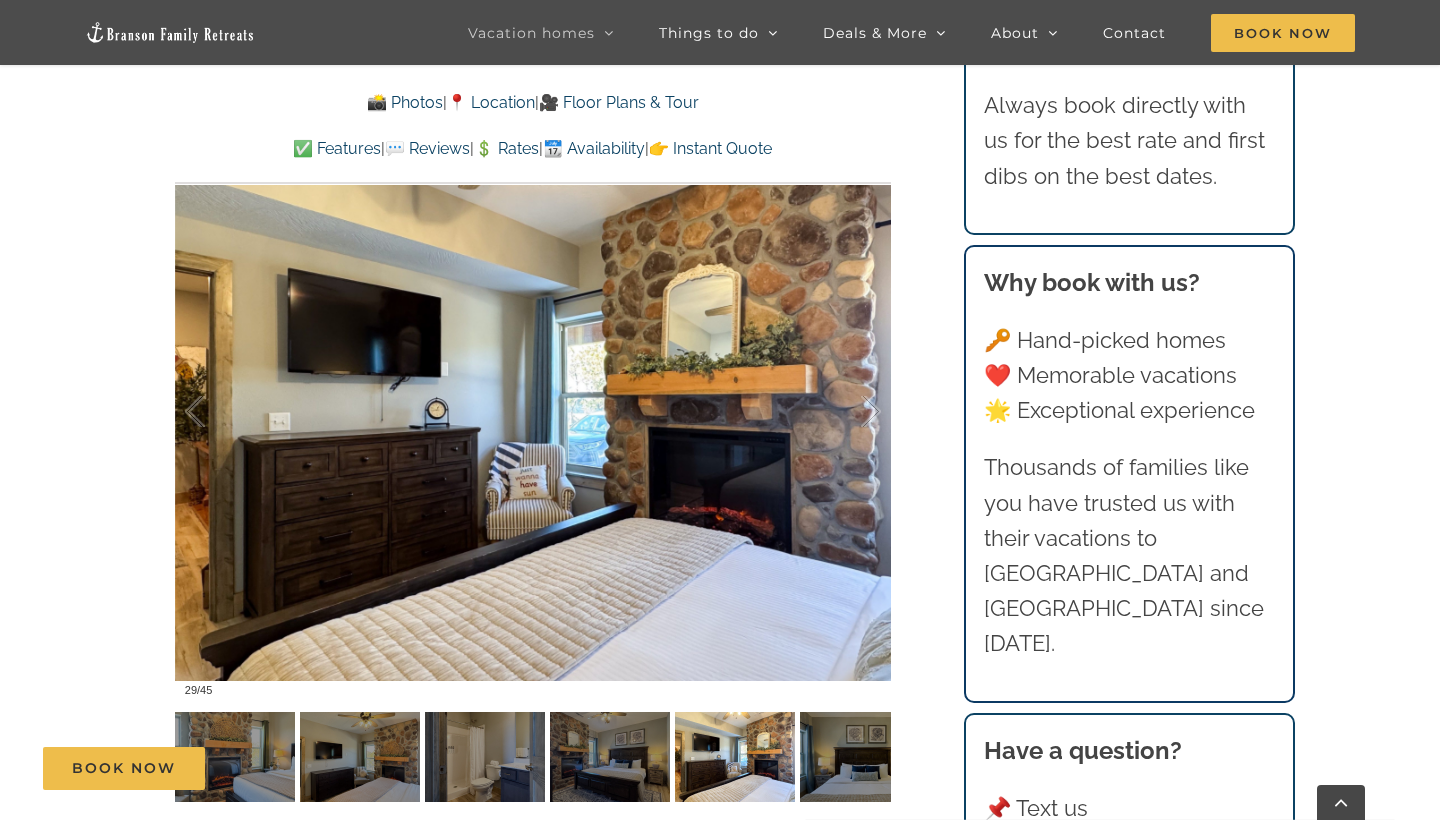 click on "📸 Photos" at bounding box center (405, 102) 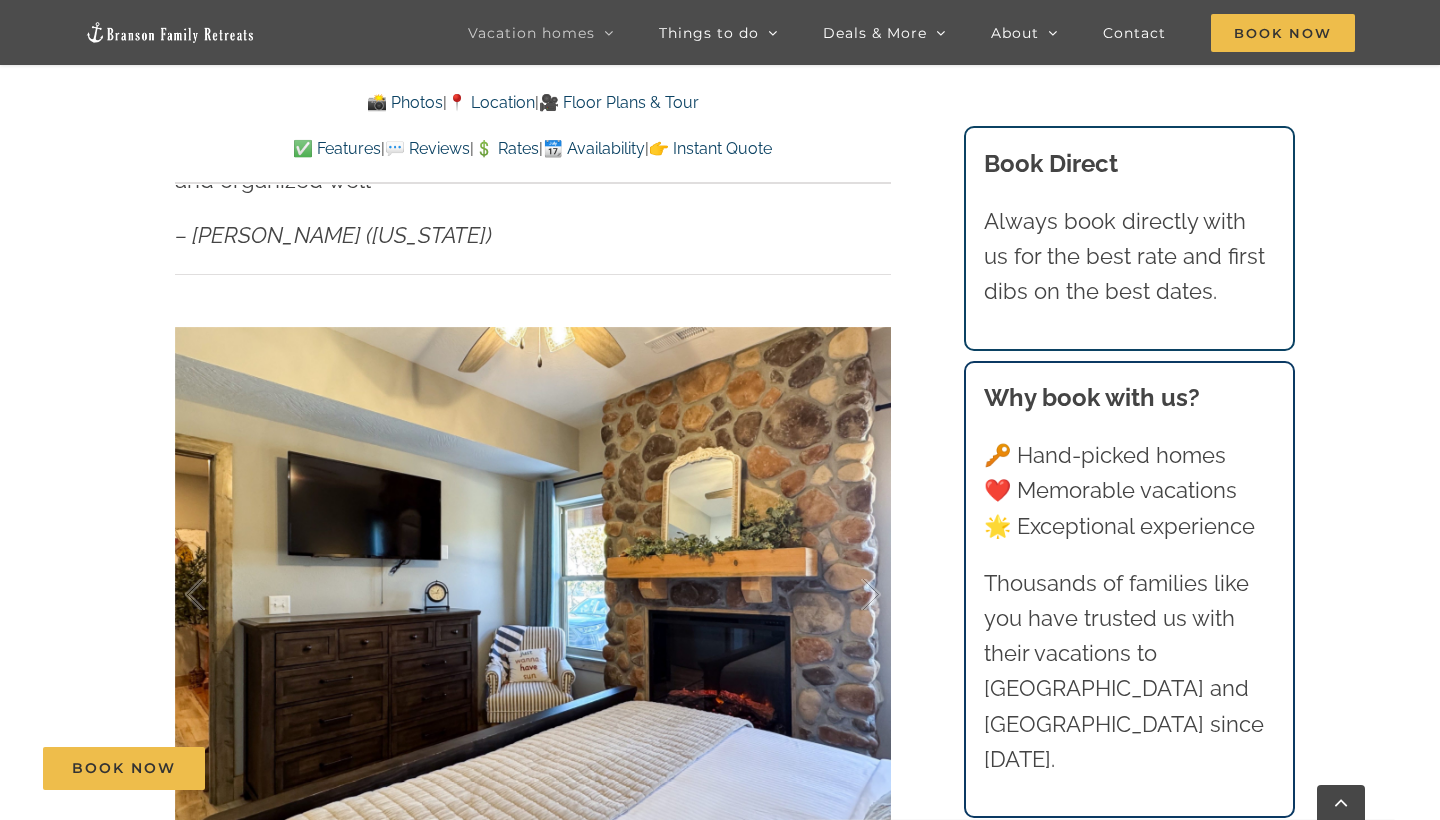 click on "Dreamweaver Cabin Your dream view of [GEOGRAPHIC_DATA] and the [GEOGRAPHIC_DATA] is right here at [GEOGRAPHIC_DATA], a 4 bedroom dog-friendly home with private hot tub that sleeps up to 10 of your family and friends.
⭐️⭐️⭐️⭐️⭐️
I’ve been to Branson 4 times and this house was the best place I’ve ever stayed! It’s a great Location , the house is beautiful, very clean and organized well
– [PERSON_NAME] ([US_STATE])
29  /  45 Dreamweaver-Cabin-at-Table-[GEOGRAPHIC_DATA]-3005-scaled" at bounding box center [533, 360] 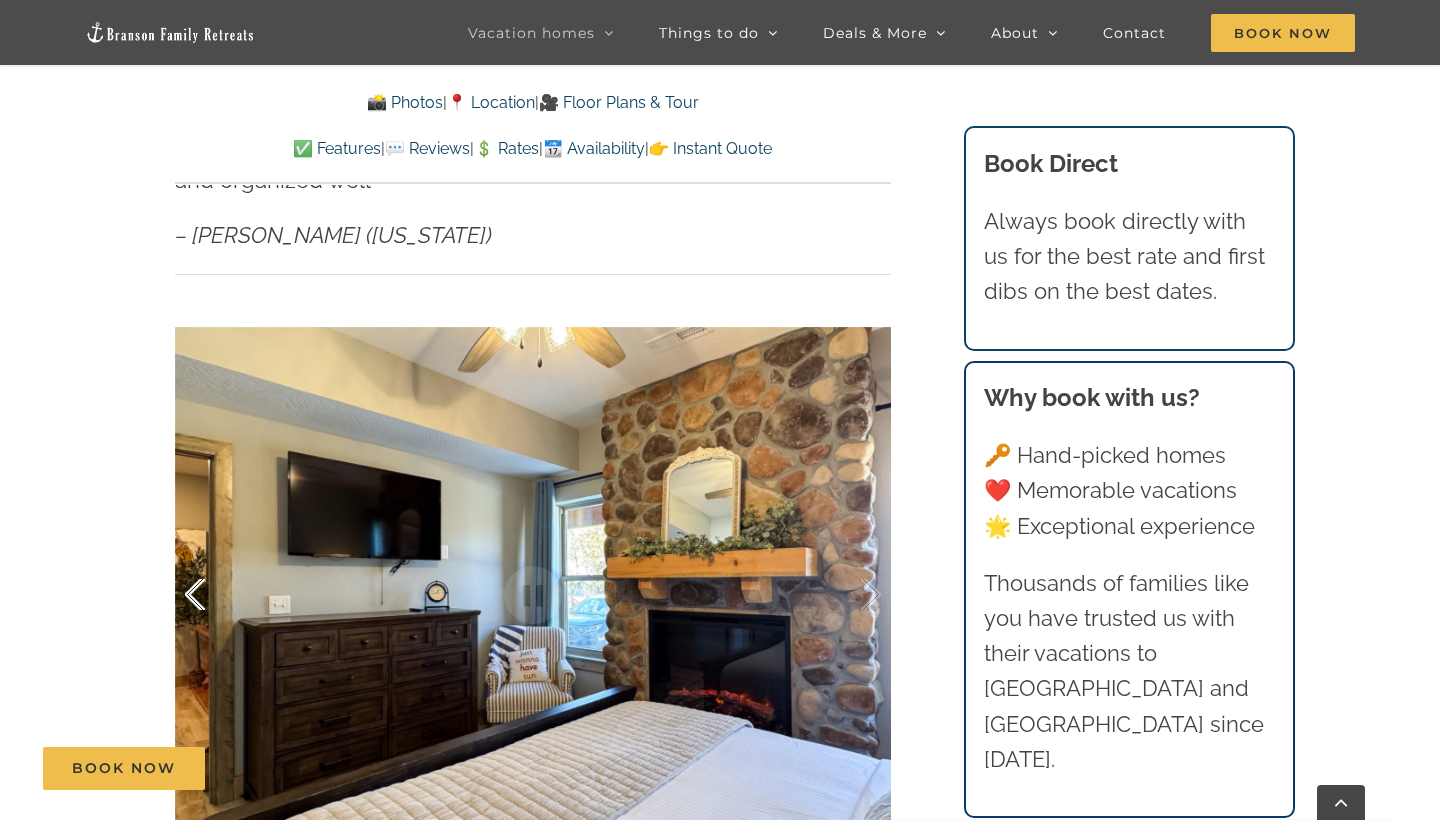 click at bounding box center [216, 595] 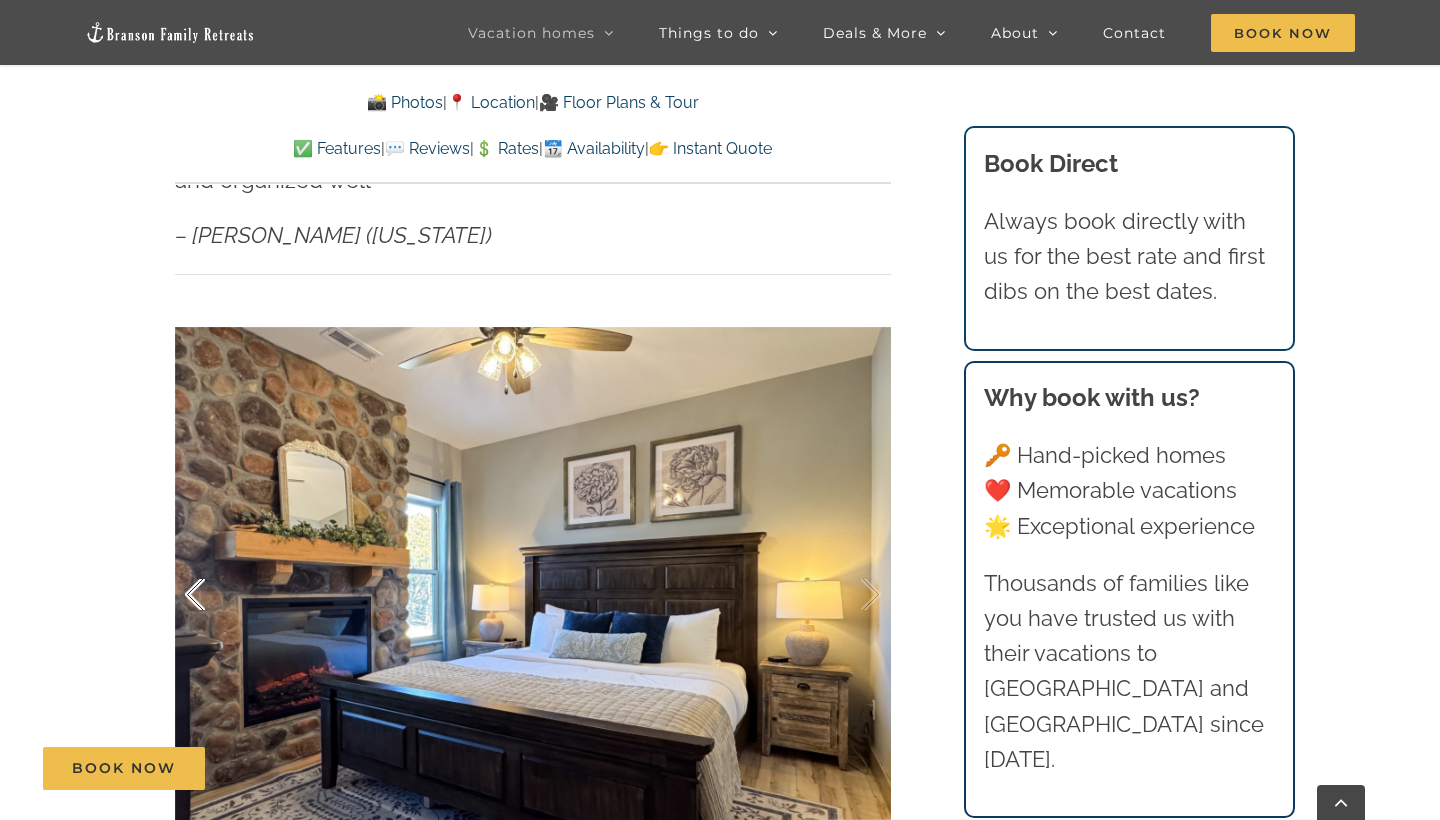 click at bounding box center (216, 595) 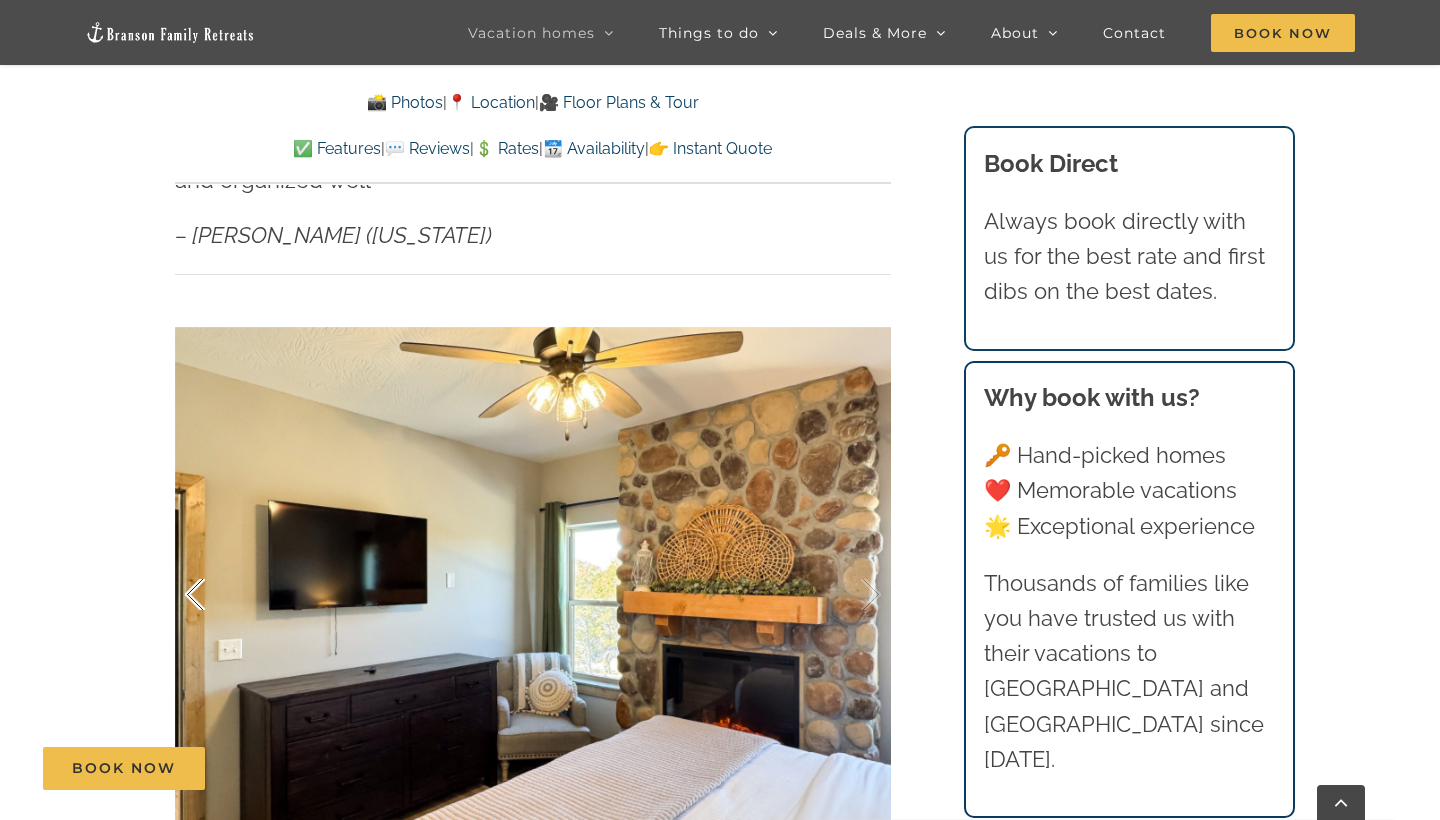 click at bounding box center [216, 595] 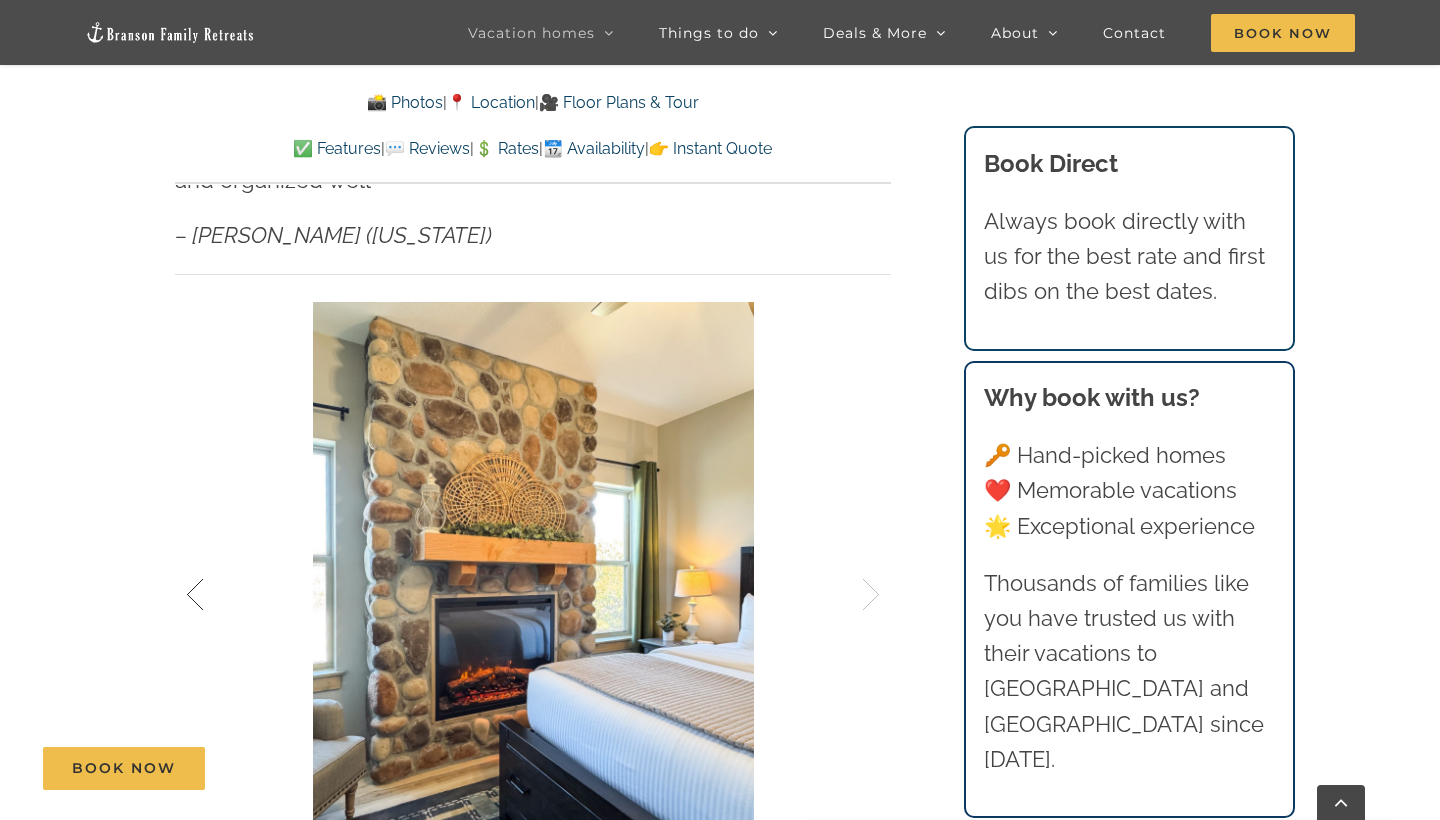 click at bounding box center (216, 595) 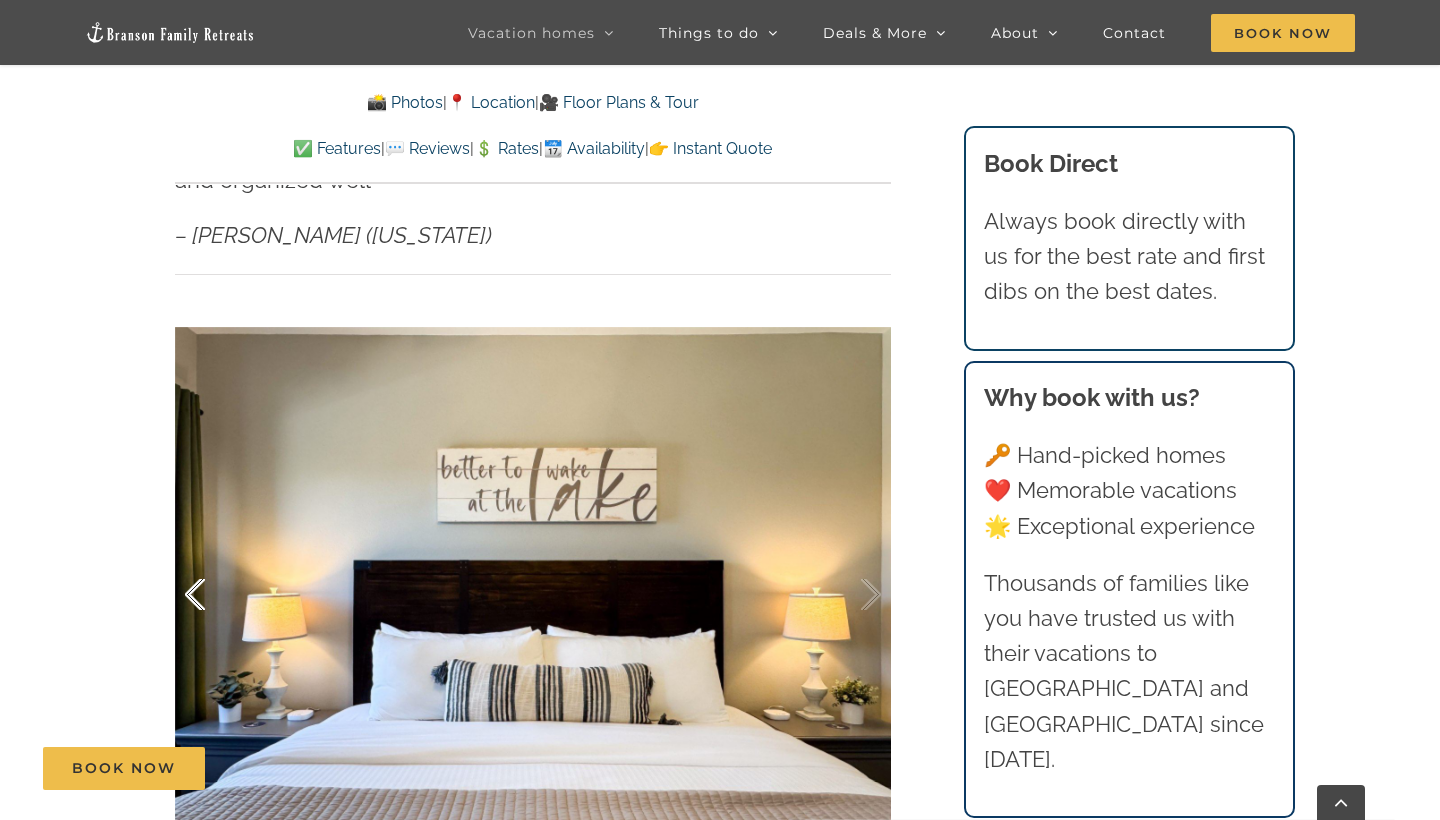 click at bounding box center (216, 595) 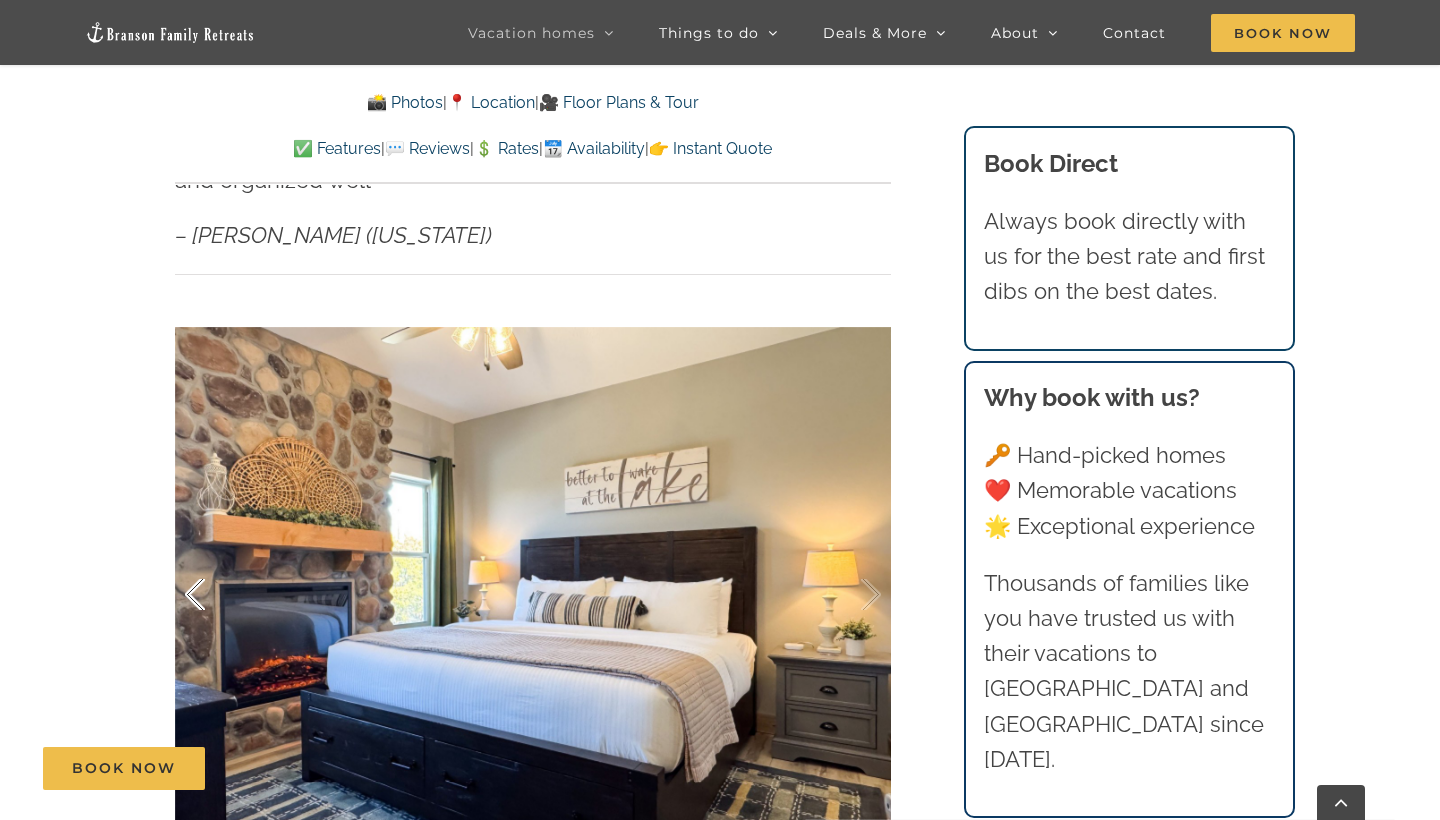 click at bounding box center [216, 595] 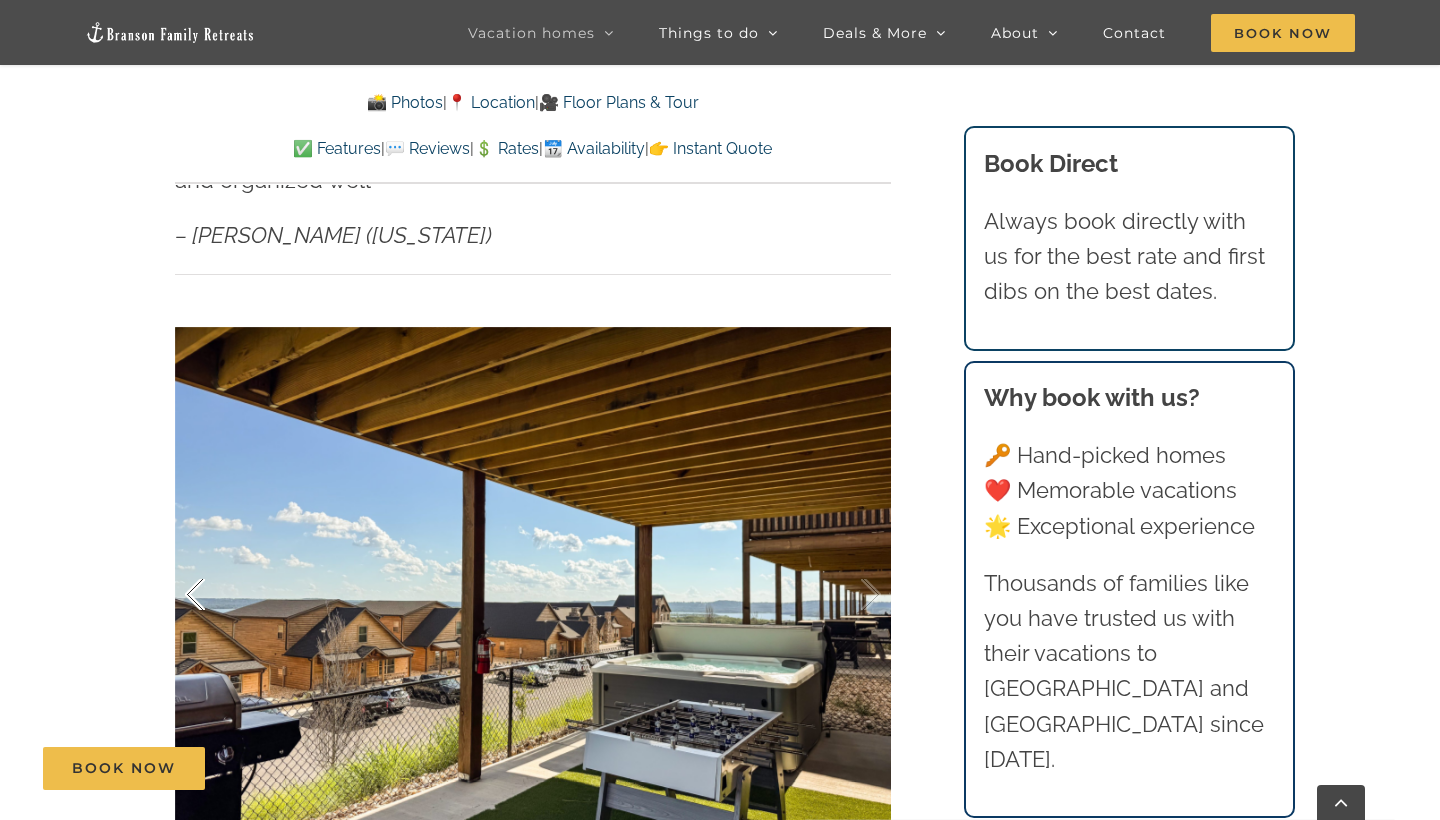 click at bounding box center [216, 595] 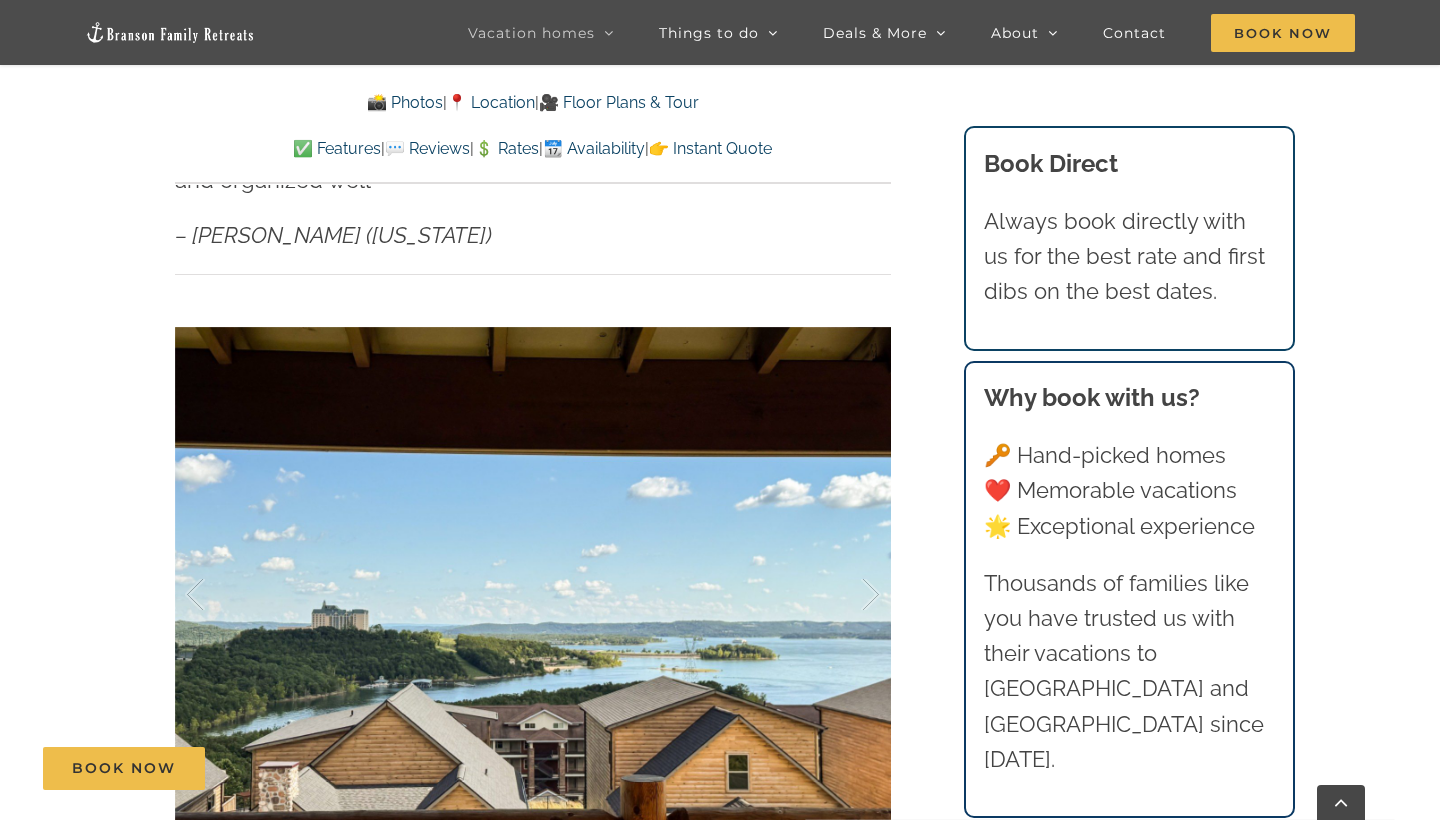 click on "Dreamweaver Cabin at [GEOGRAPHIC_DATA] | Branson Family Retreats [PERSON_NAME][EMAIL_ADDRESS][DOMAIN_NAME] [DATE]T16:11:39-05:00
📸 Photos    |    📍 Location    |    🎥 Floor Plans & Tour
✅ Features    |    💬 Reviews    |    💲 Rates    |    📆 Availability    |    👉 Instant Quote
📸 Photos  |  📍 Location  |  🎥 Floor Plans & Tour
✅ Features  |  💬 Reviews  |  💲 Rates  |  📆 Availability  |  👉 Instant Quote
Dreamweaver Cabin Your dream view of [GEOGRAPHIC_DATA] and the [GEOGRAPHIC_DATA] is right here at [GEOGRAPHIC_DATA], a 4 bedroom dog-friendly home with private hot tub that sleeps up to 10 of your family and friends.
⭐️⭐️⭐️⭐️⭐️
I’ve been to Branson 4 times and this house was the best place I’ve ever stayed! It’s a great Location , the house is beautiful, very clean and organized well
– [PERSON_NAME] ([US_STATE])
20  /  45 Dreamweaver-Cabin-Table-Rock-Lake-2006-scaled" at bounding box center [720, 6226] 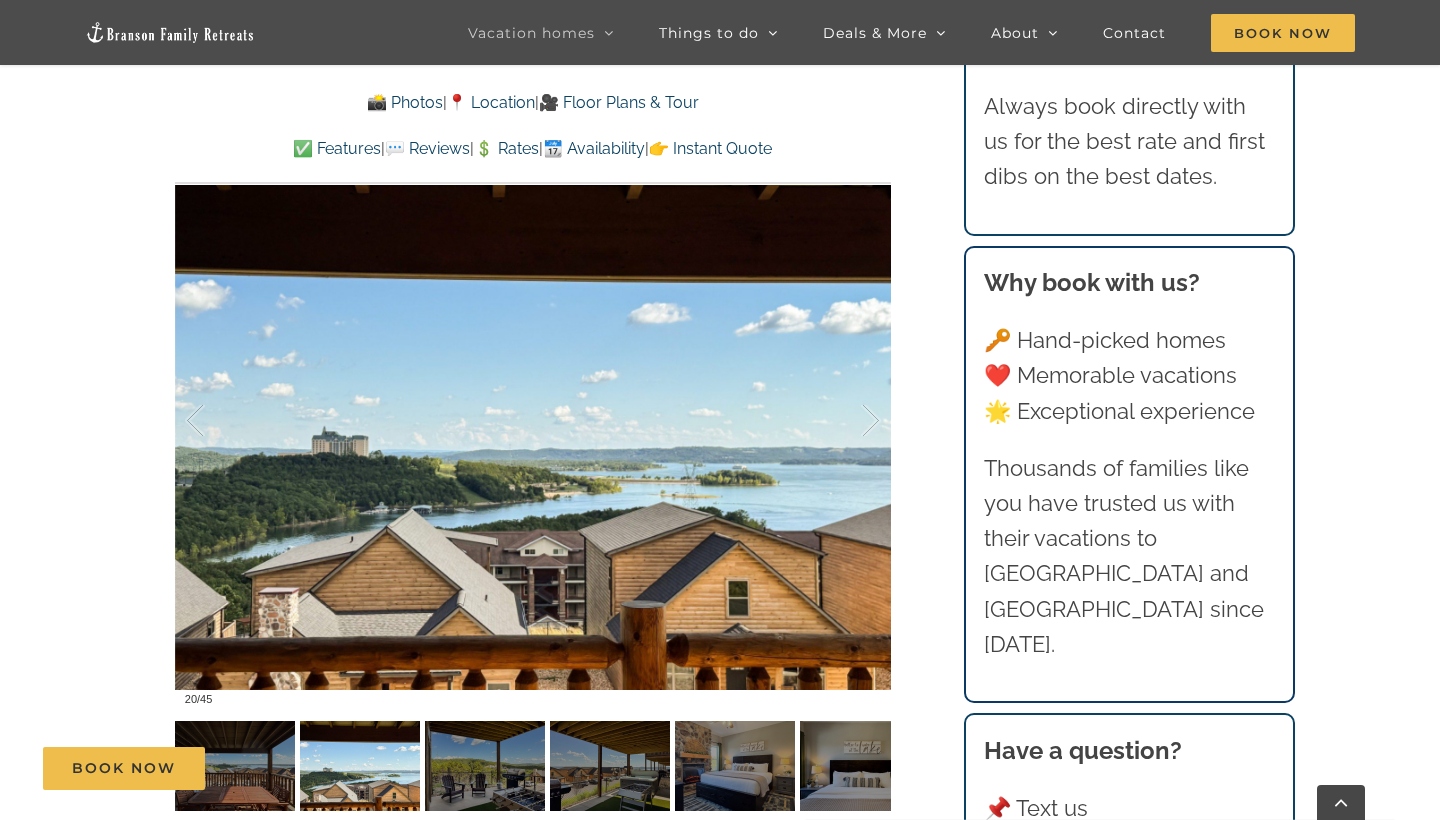 scroll, scrollTop: 1485, scrollLeft: 0, axis: vertical 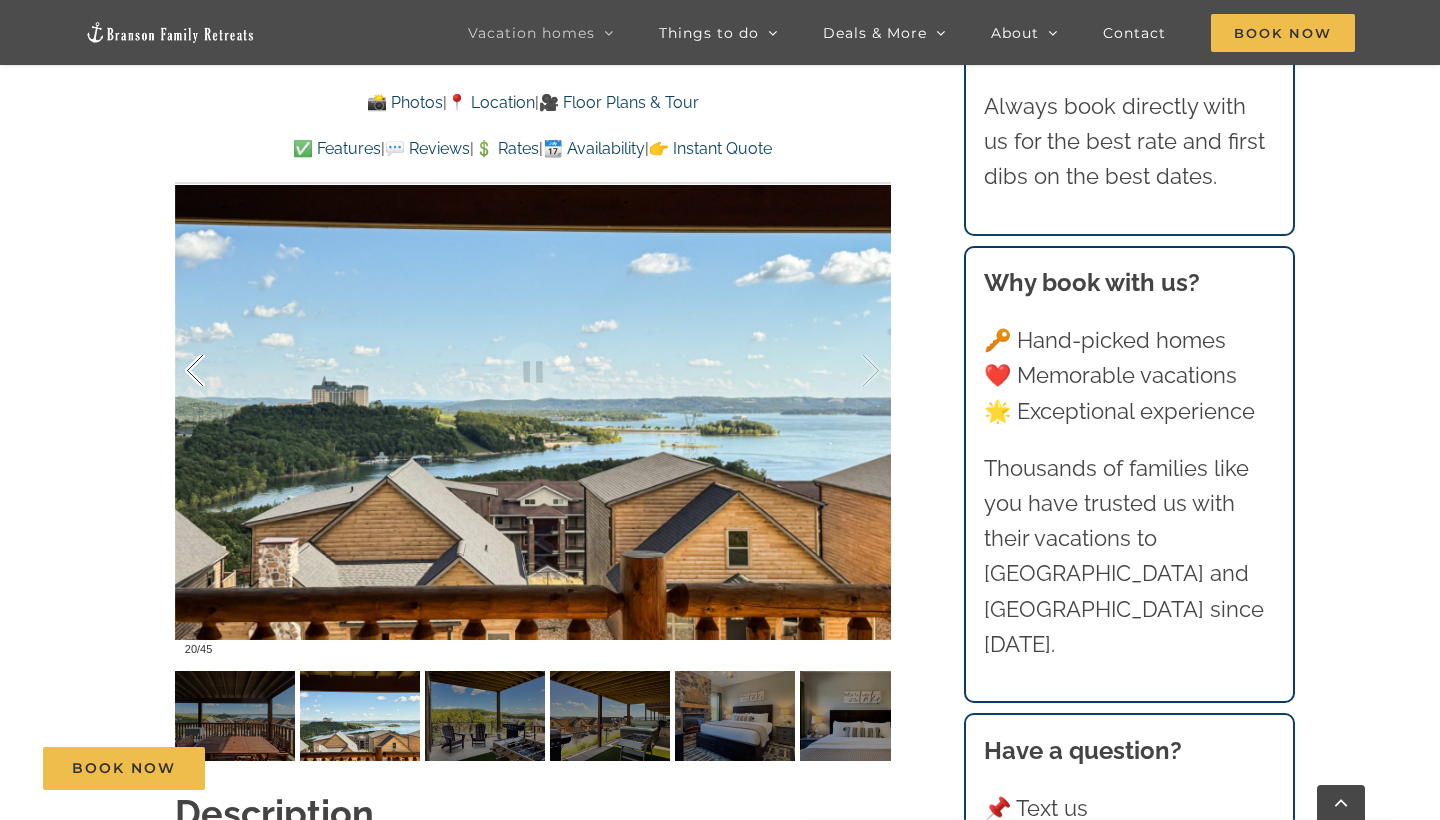 click at bounding box center (216, 371) 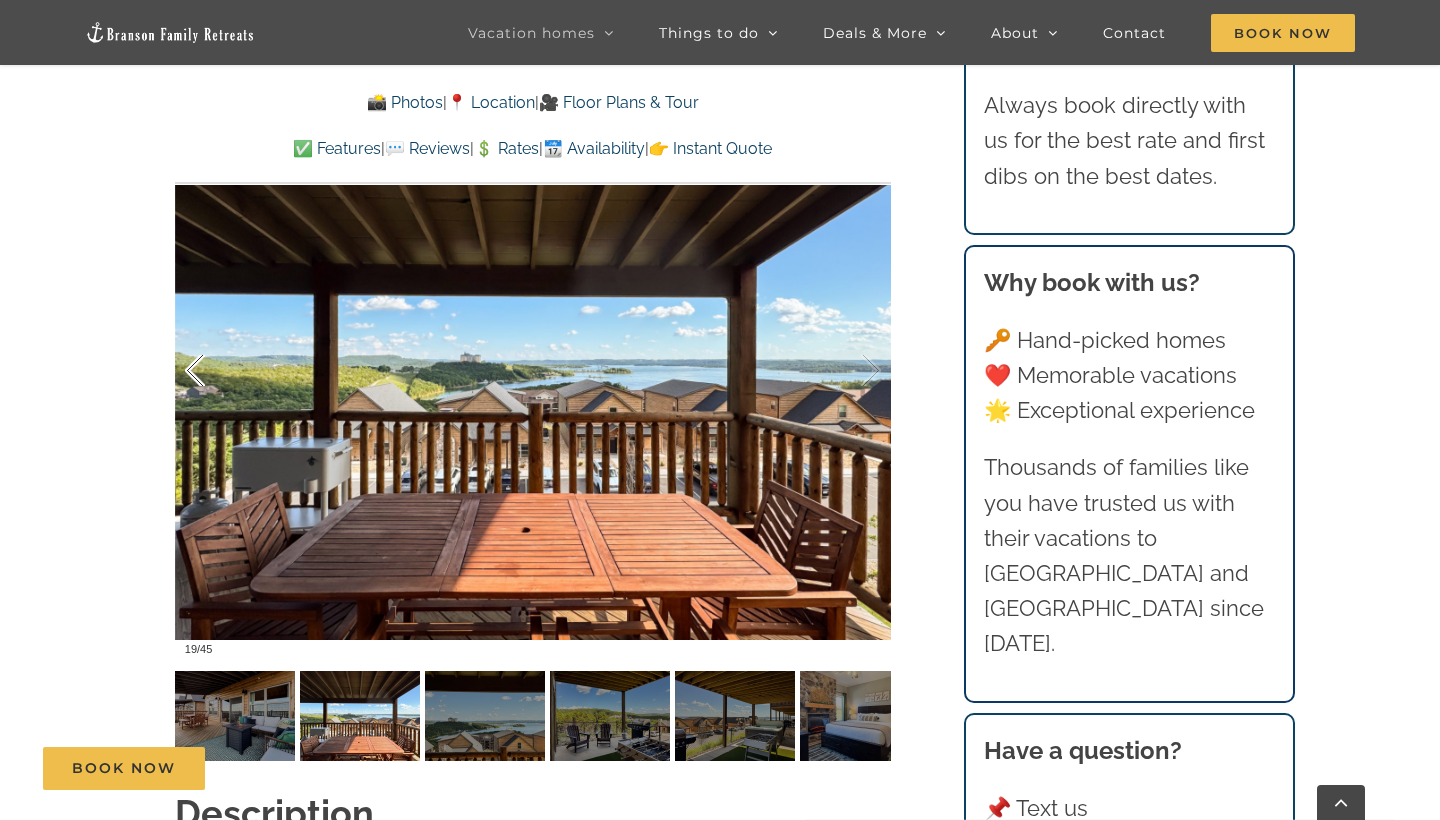 click at bounding box center (216, 371) 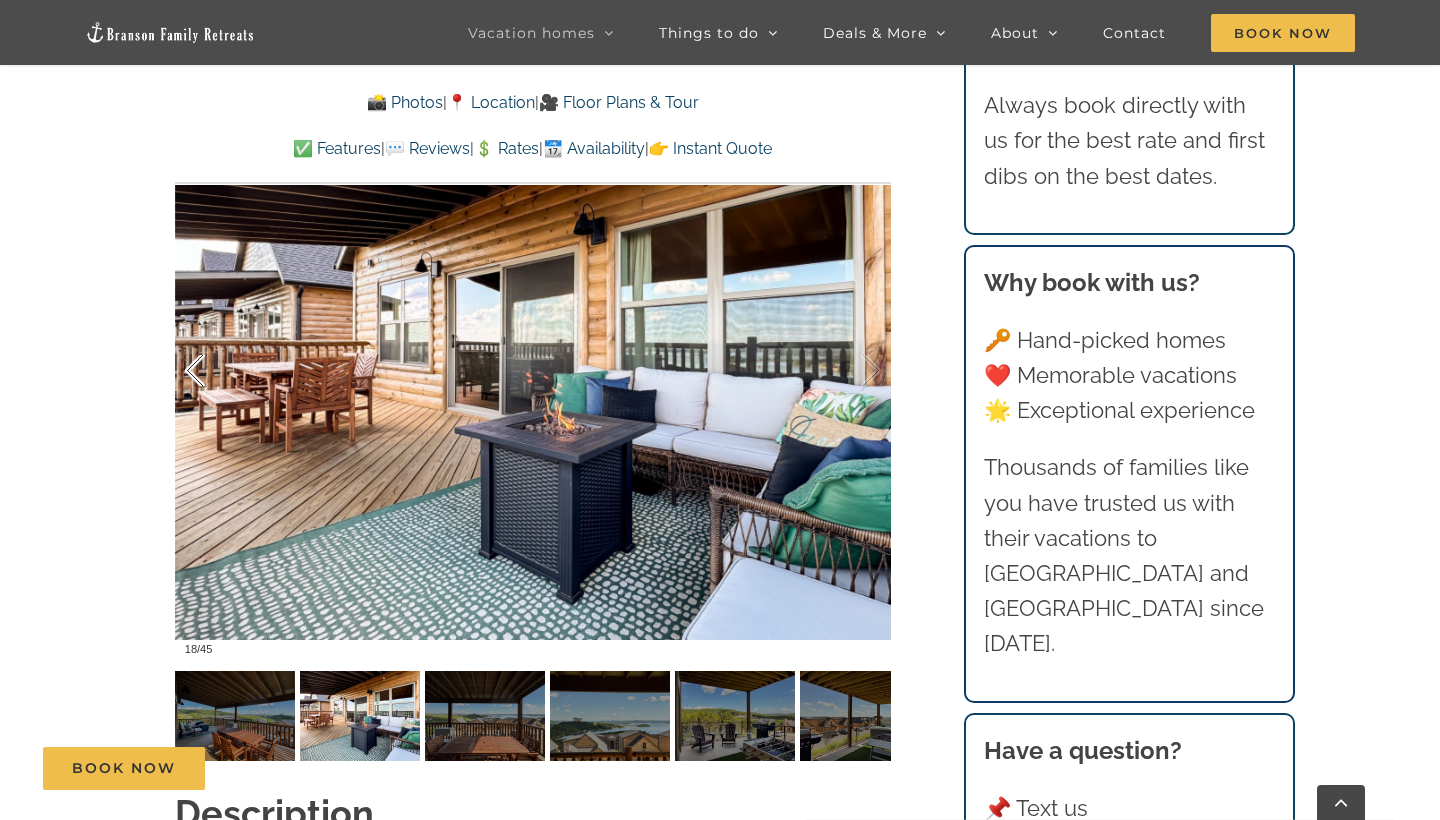 click at bounding box center (216, 371) 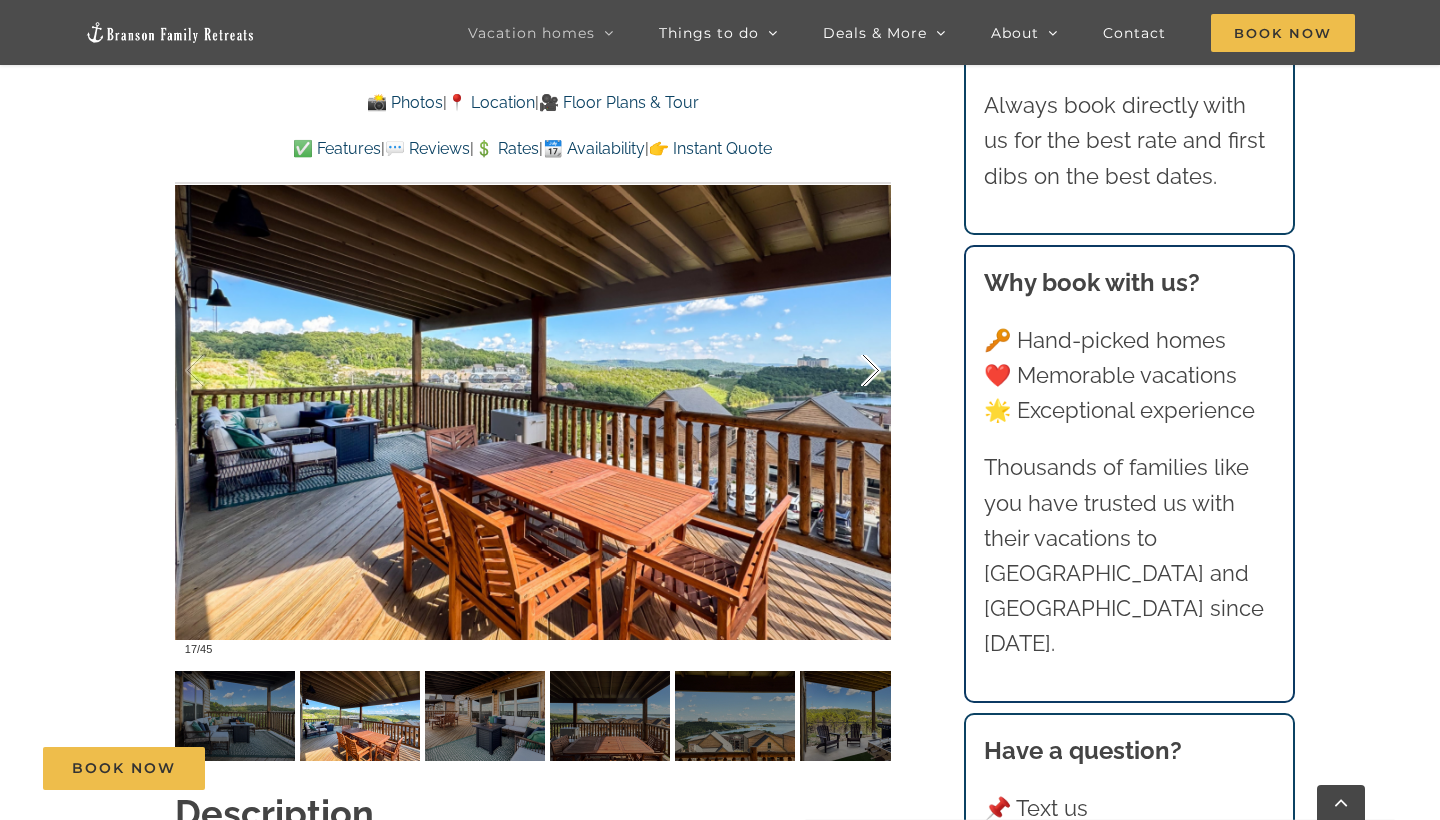 click at bounding box center [850, 371] 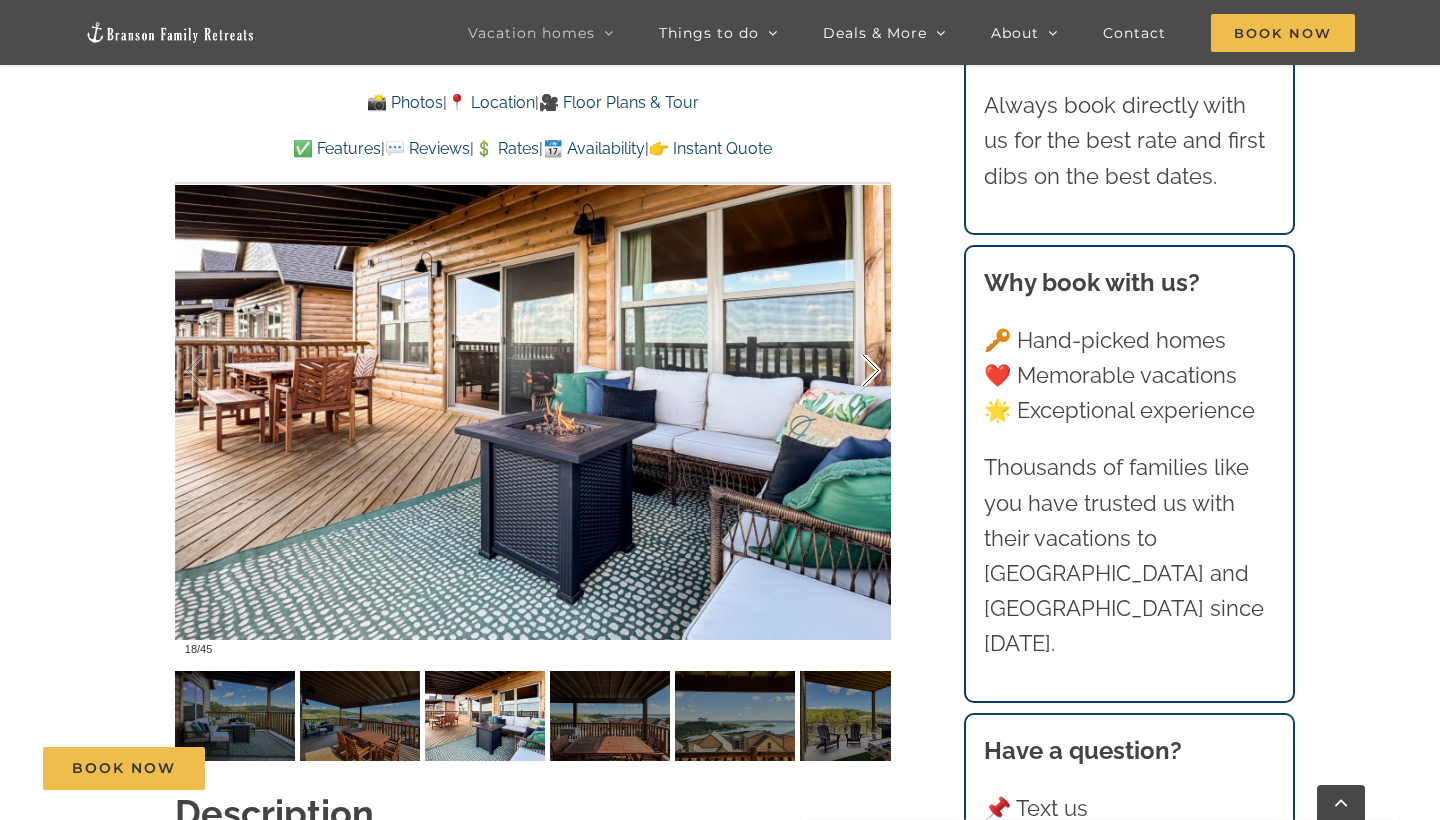 click at bounding box center [850, 371] 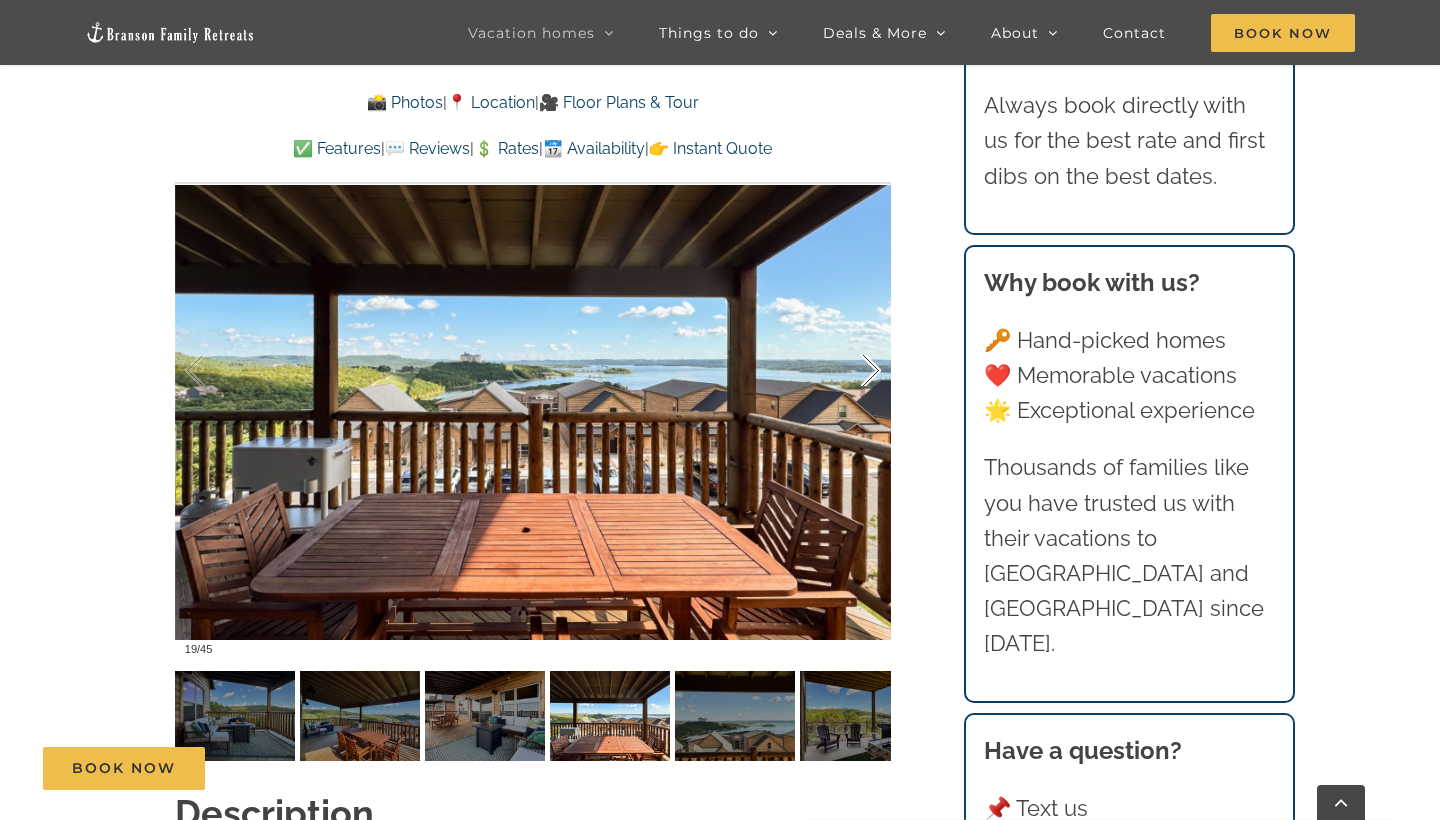 click at bounding box center [850, 371] 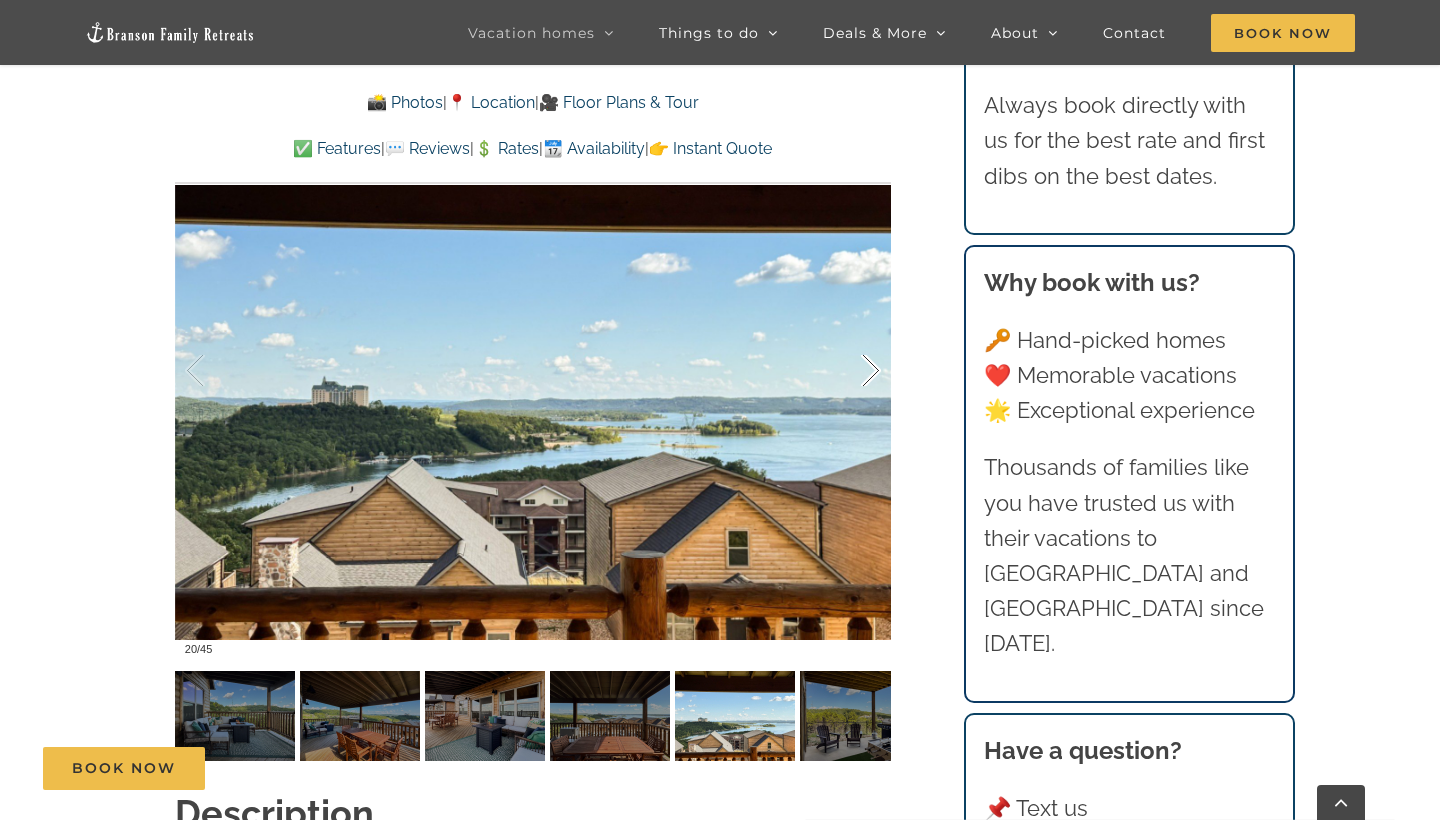 click at bounding box center (850, 371) 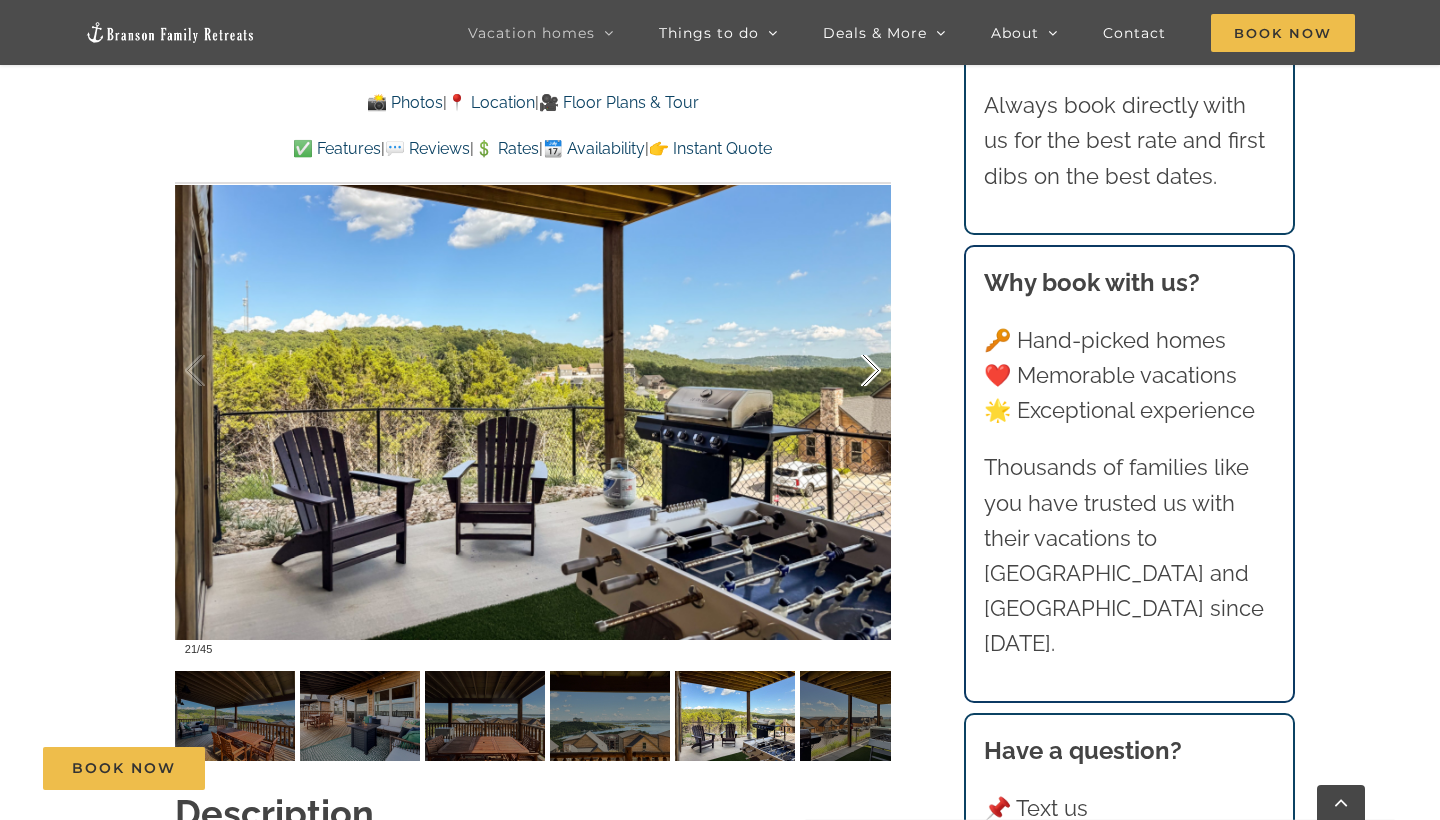 click at bounding box center [850, 371] 